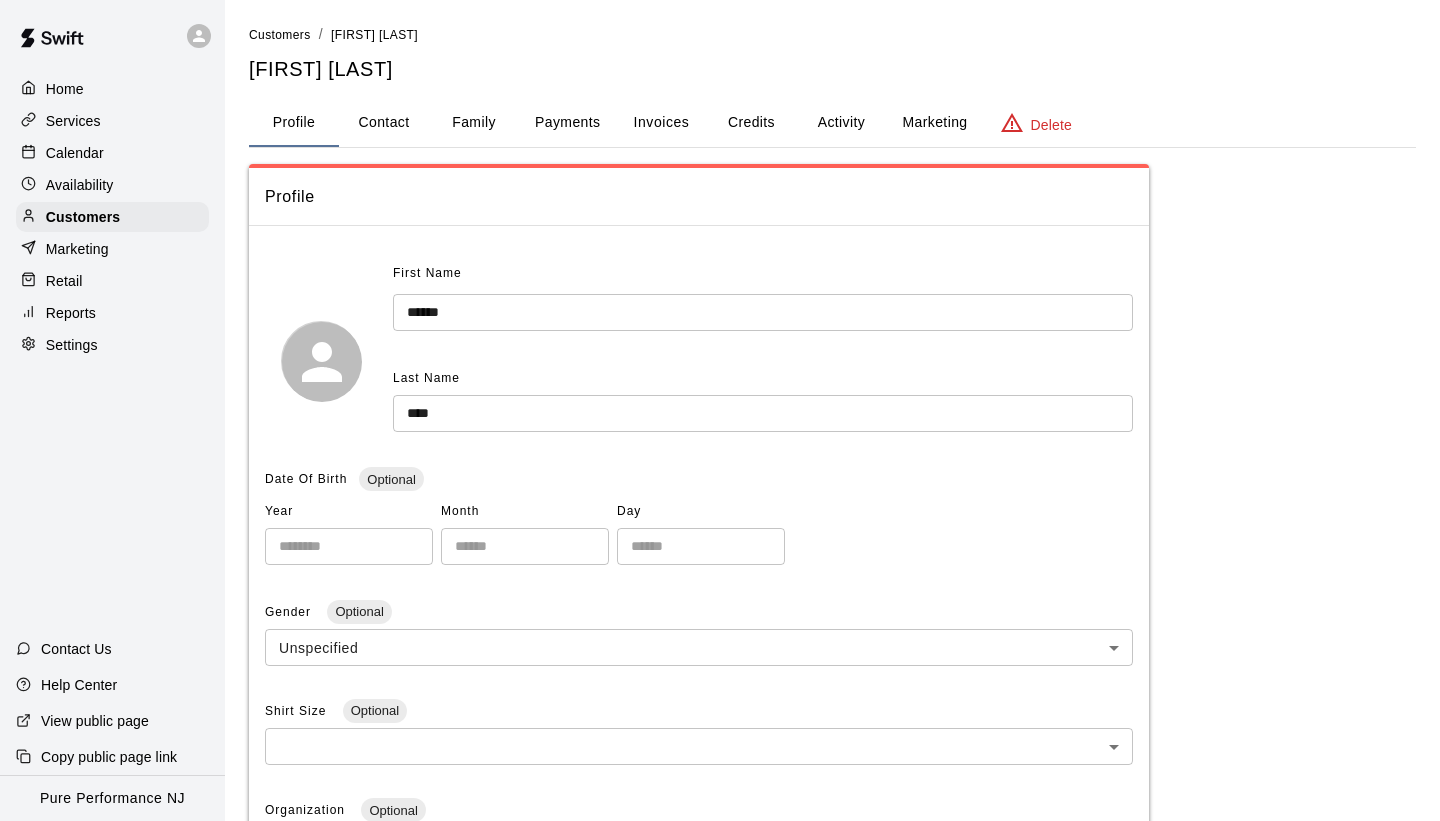 scroll, scrollTop: 0, scrollLeft: 0, axis: both 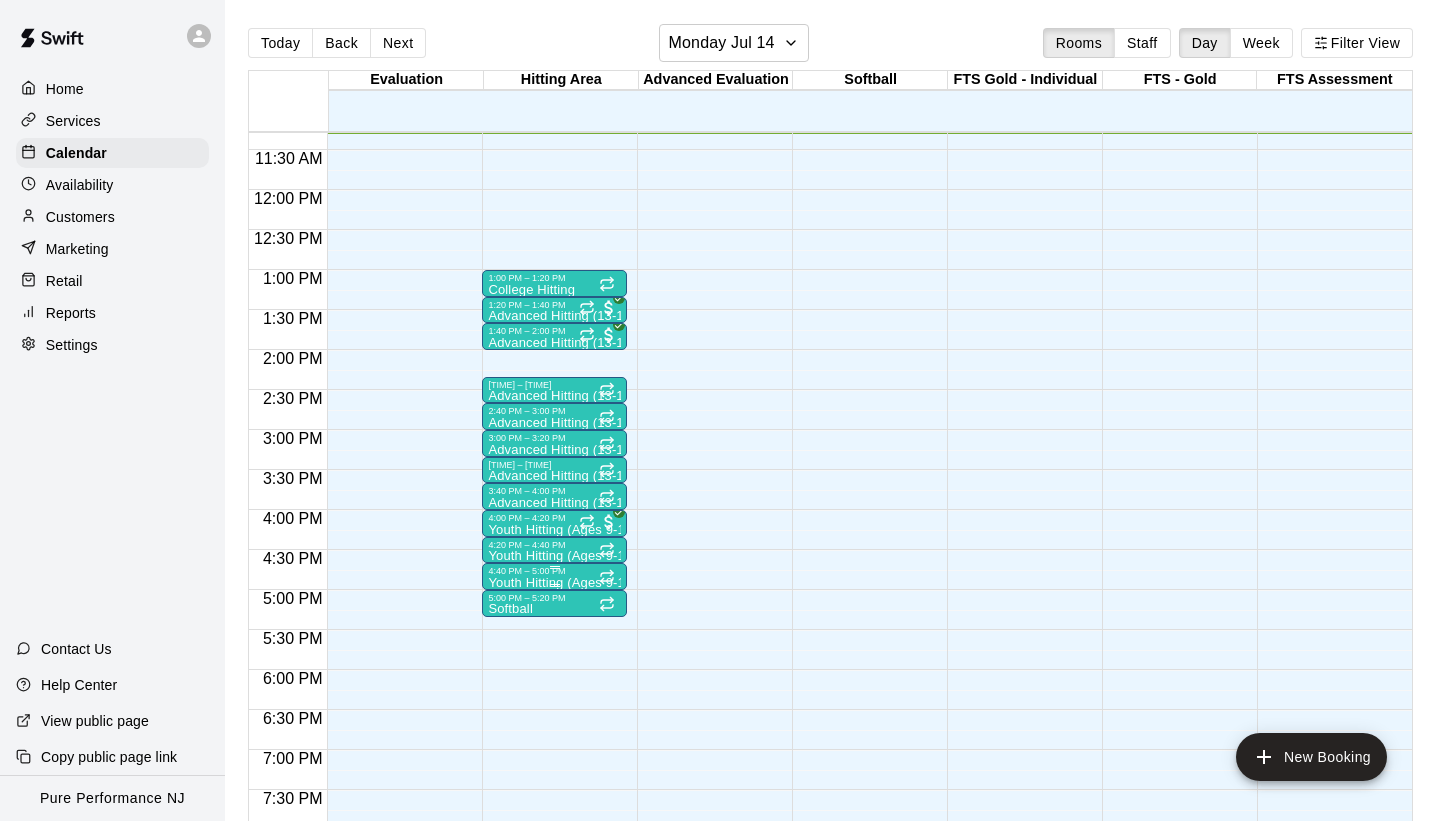 click on "4:40 PM – 5:00 PM" at bounding box center [554, 571] 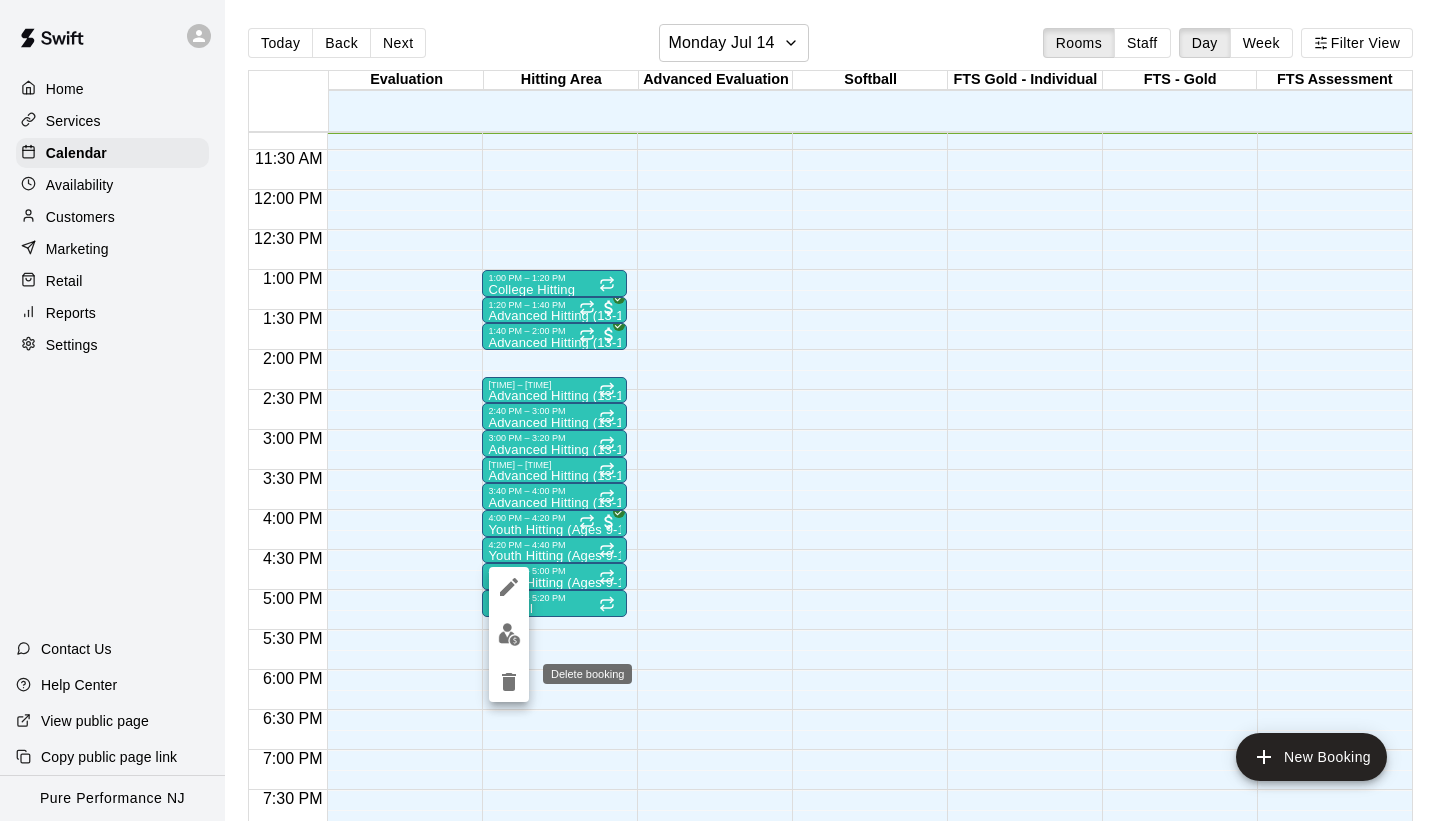 click 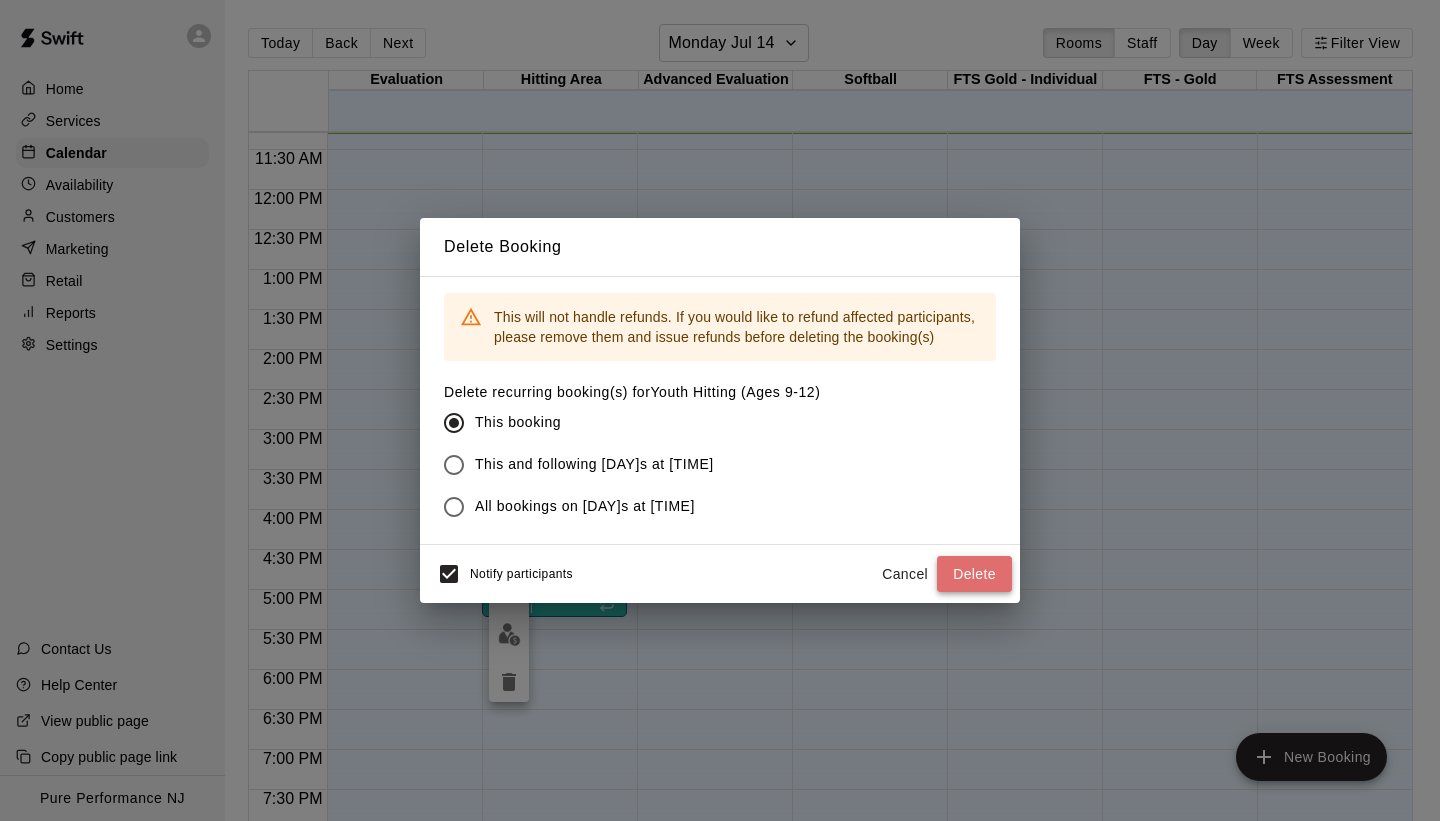 click on "Delete" at bounding box center [974, 574] 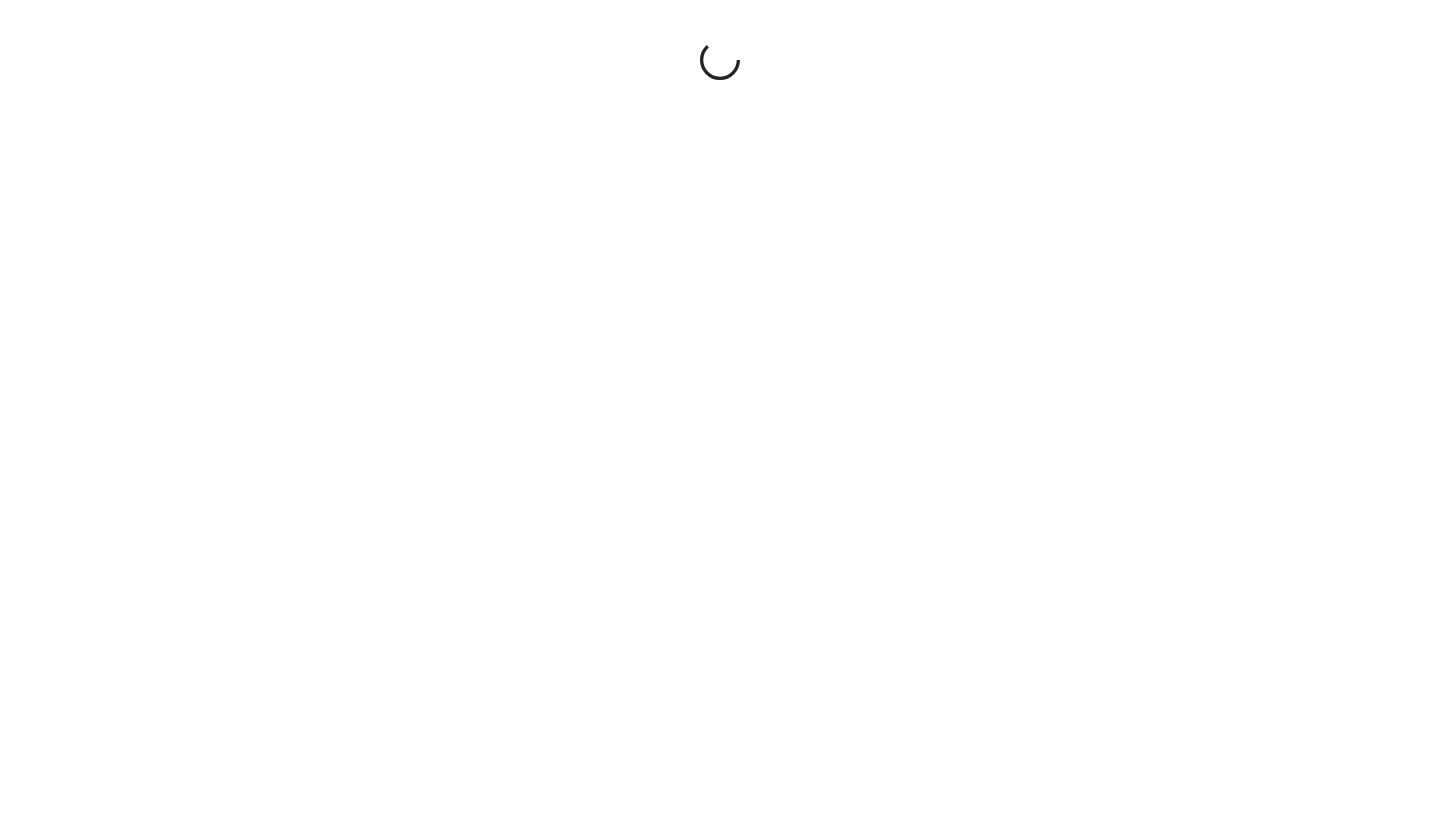 scroll, scrollTop: 0, scrollLeft: 0, axis: both 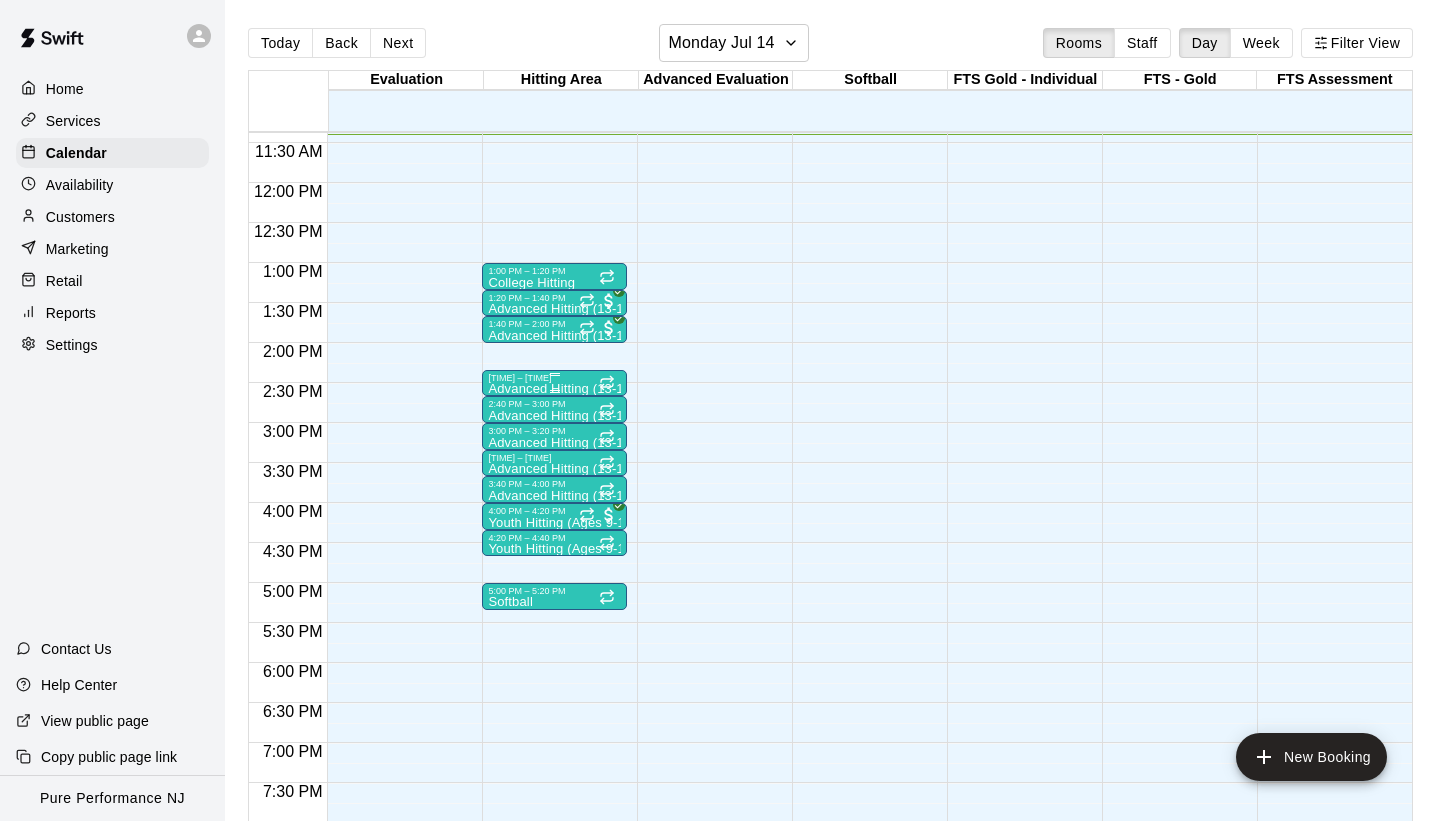 click on "2:20 PM – 2:40 PM" at bounding box center [554, 378] 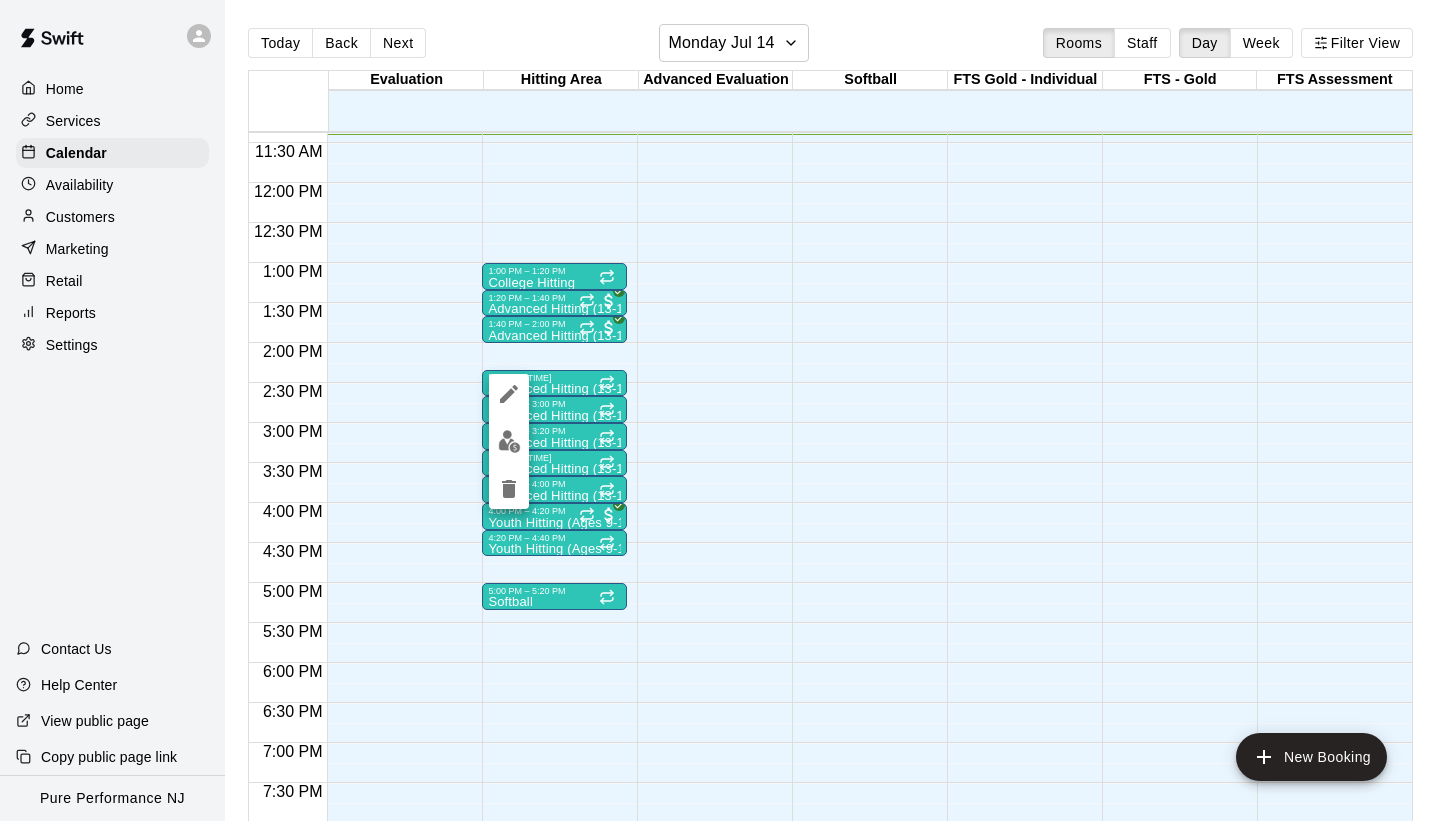 click 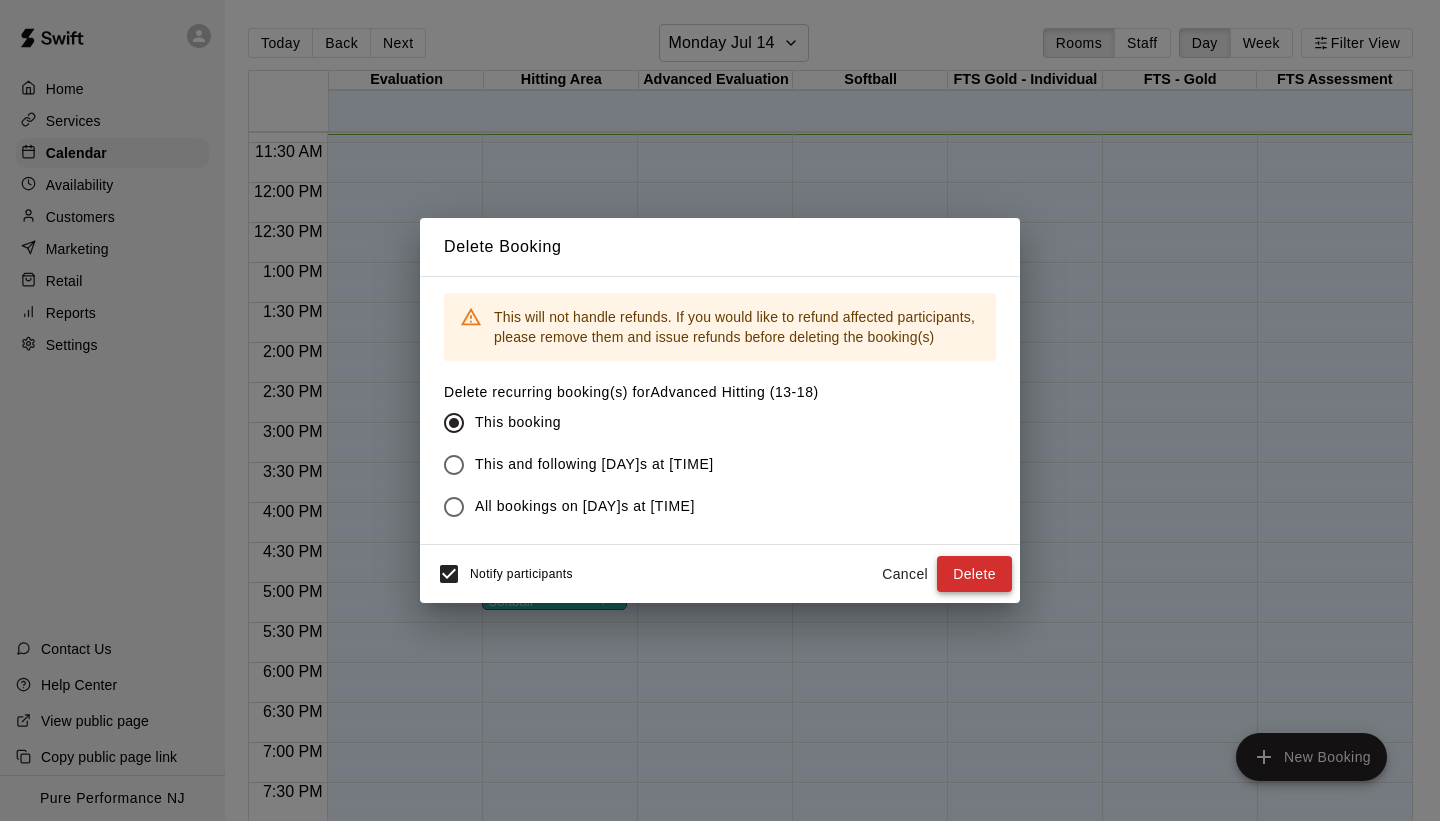 click on "Delete" at bounding box center [974, 574] 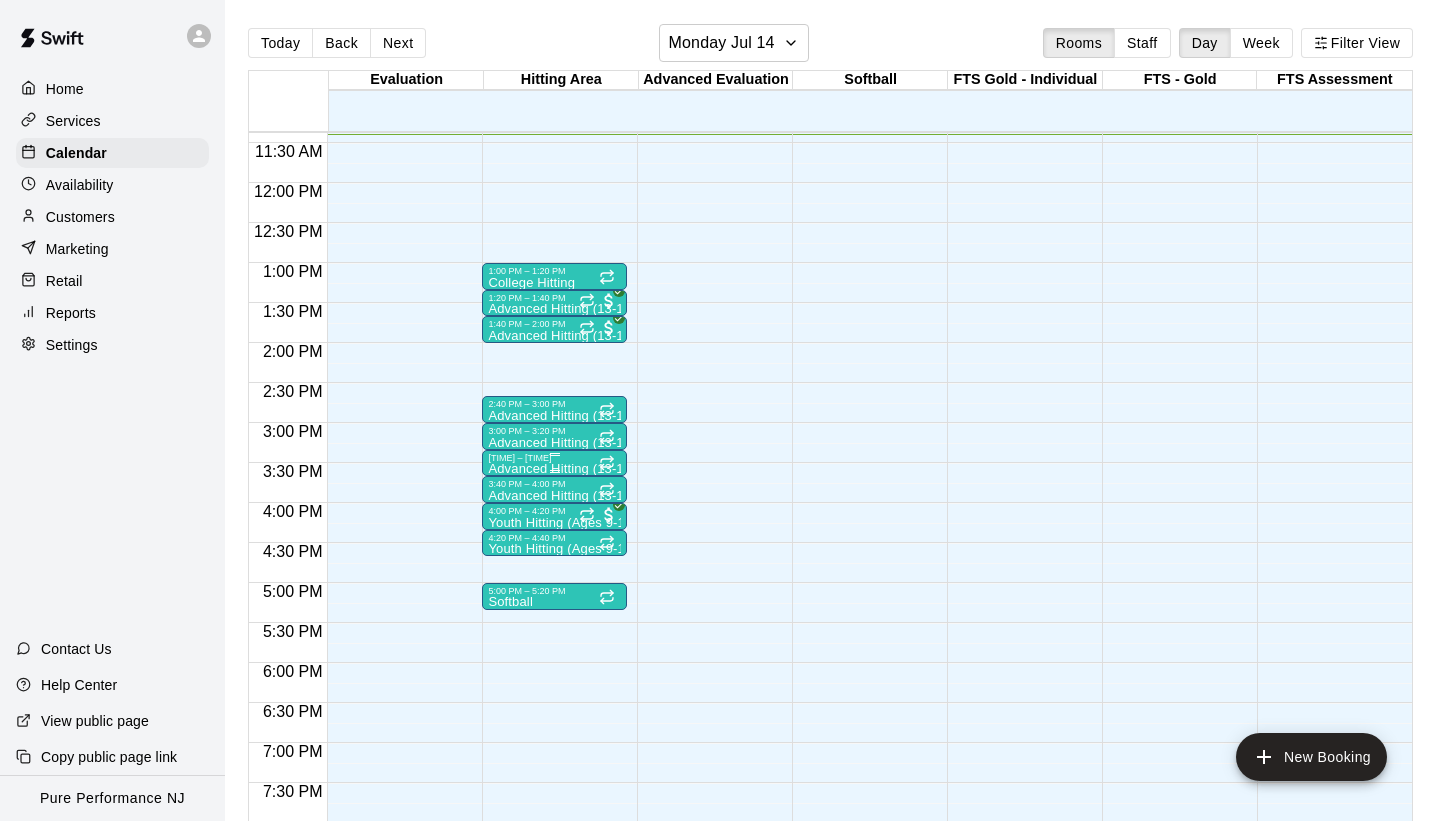click on "Advanced Hitting (13-18)" at bounding box center (554, 469) 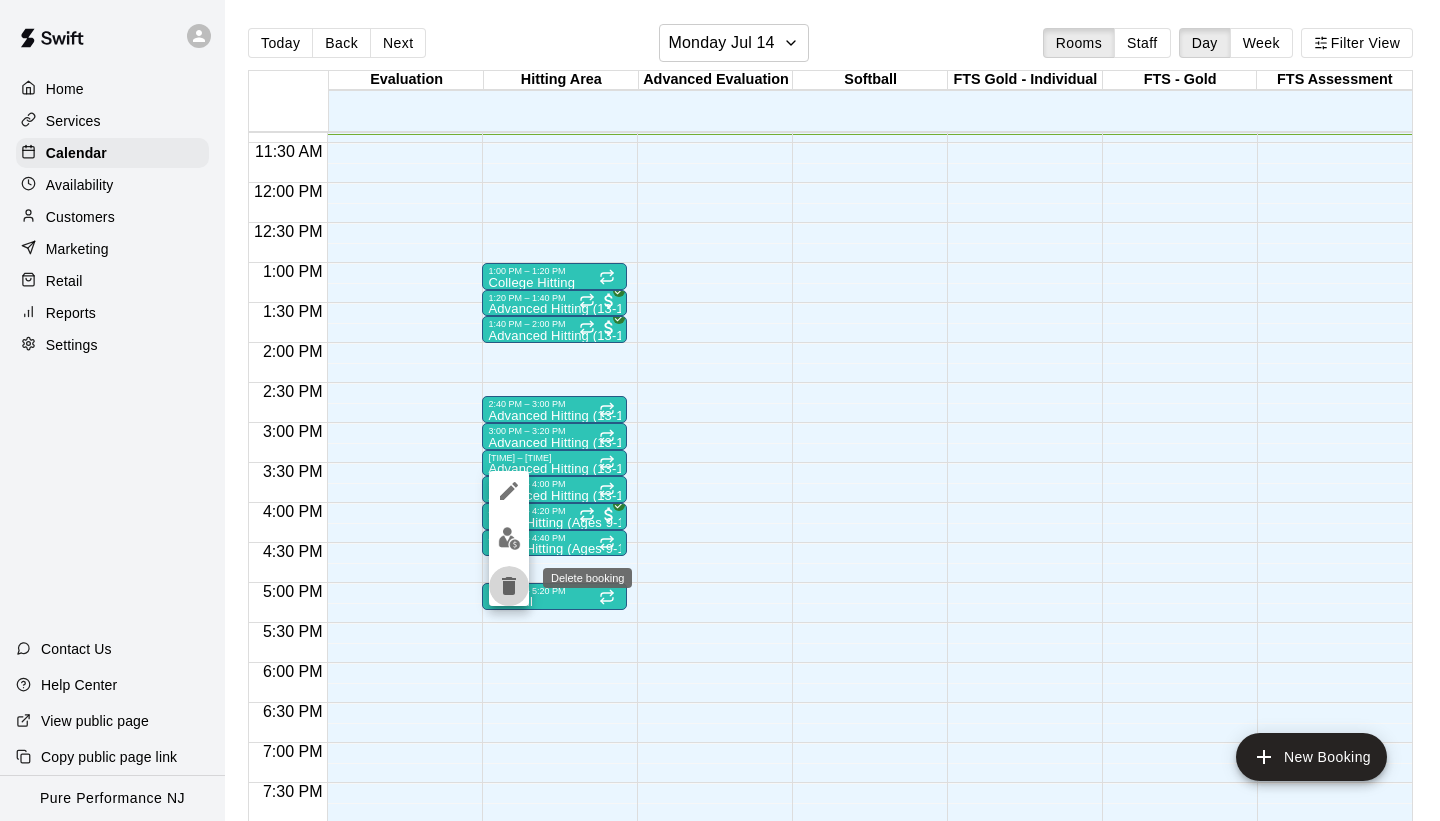 click 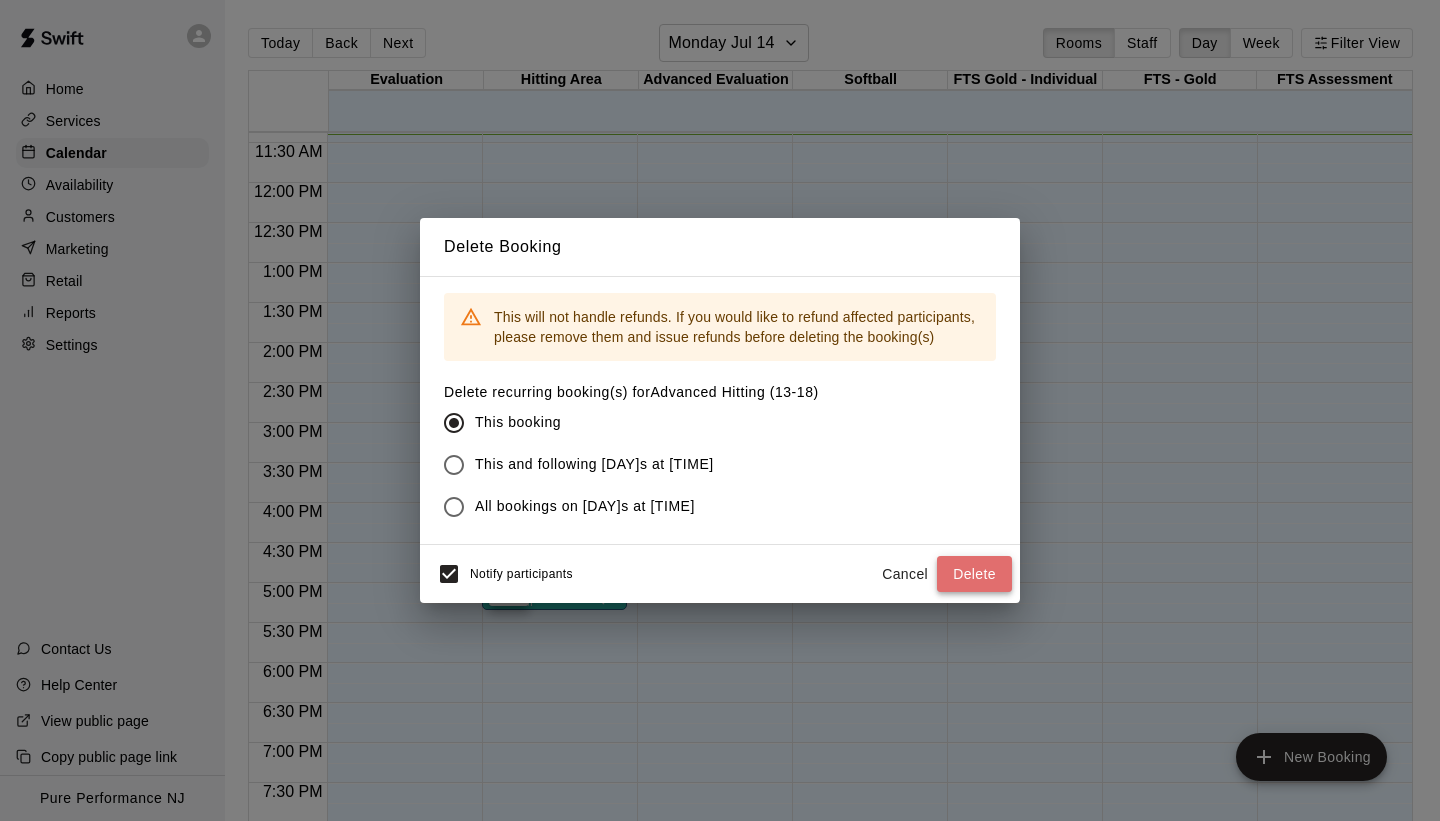 click on "Delete" at bounding box center (974, 574) 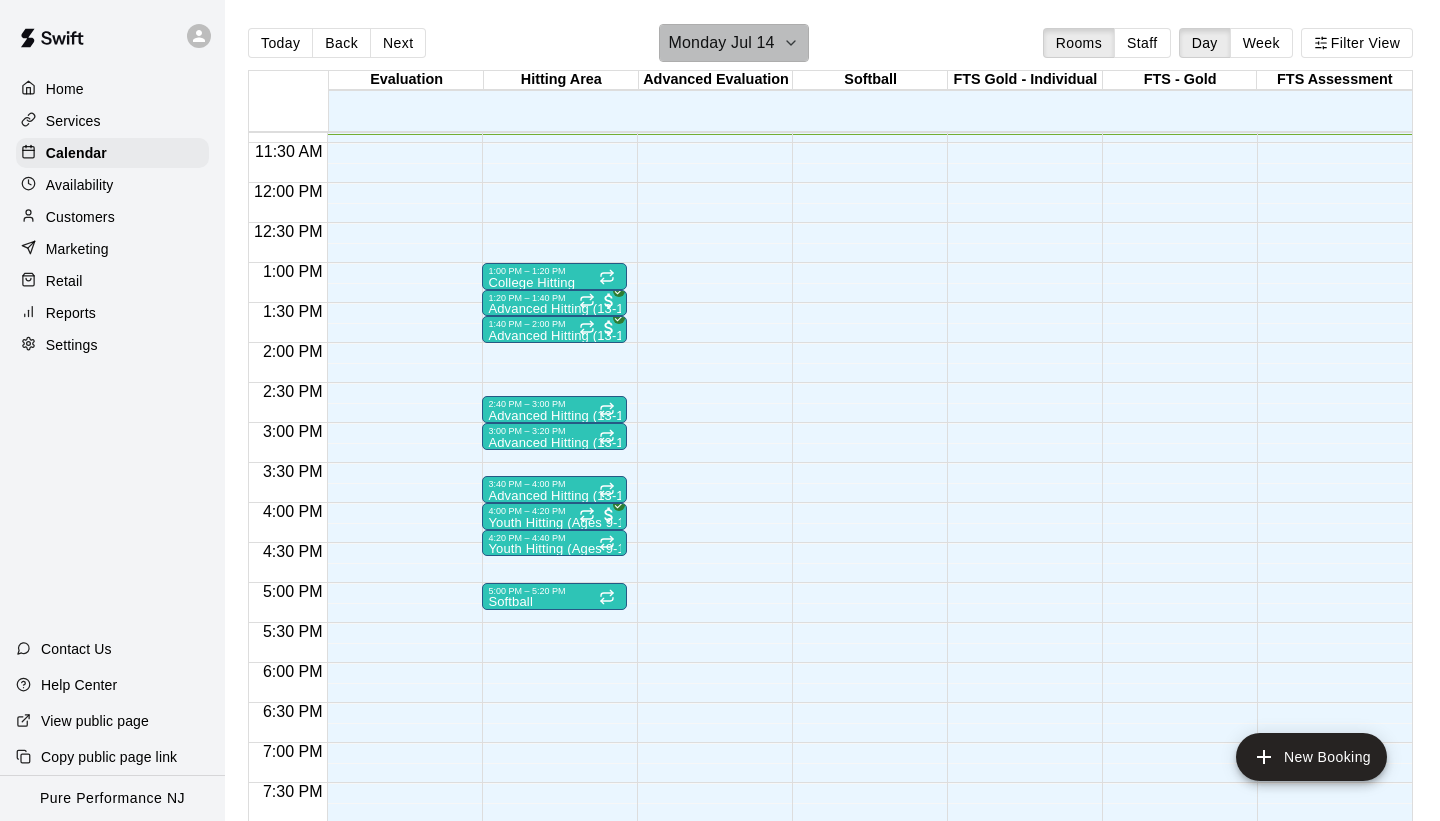 click 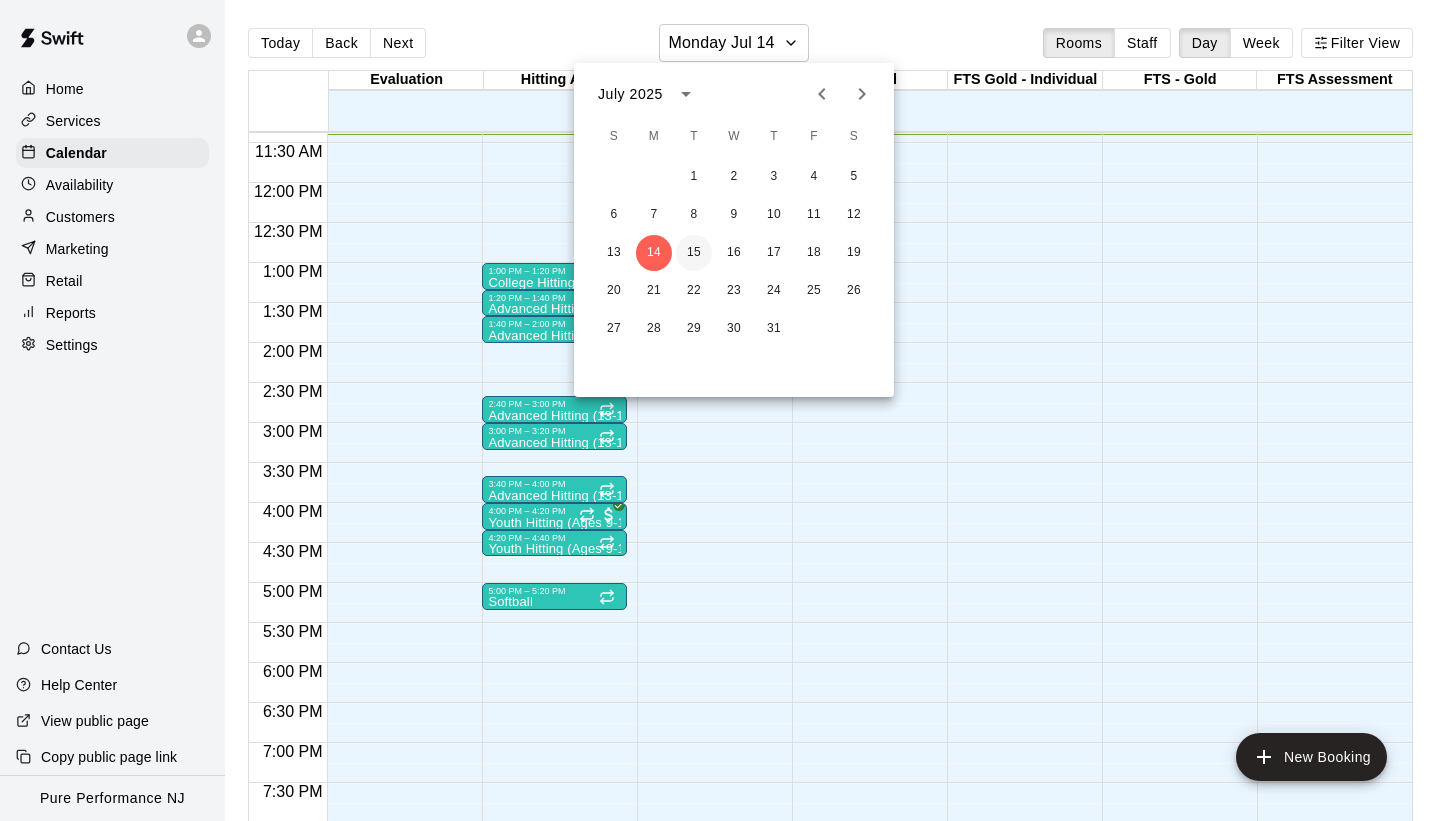 click on "15" at bounding box center (694, 253) 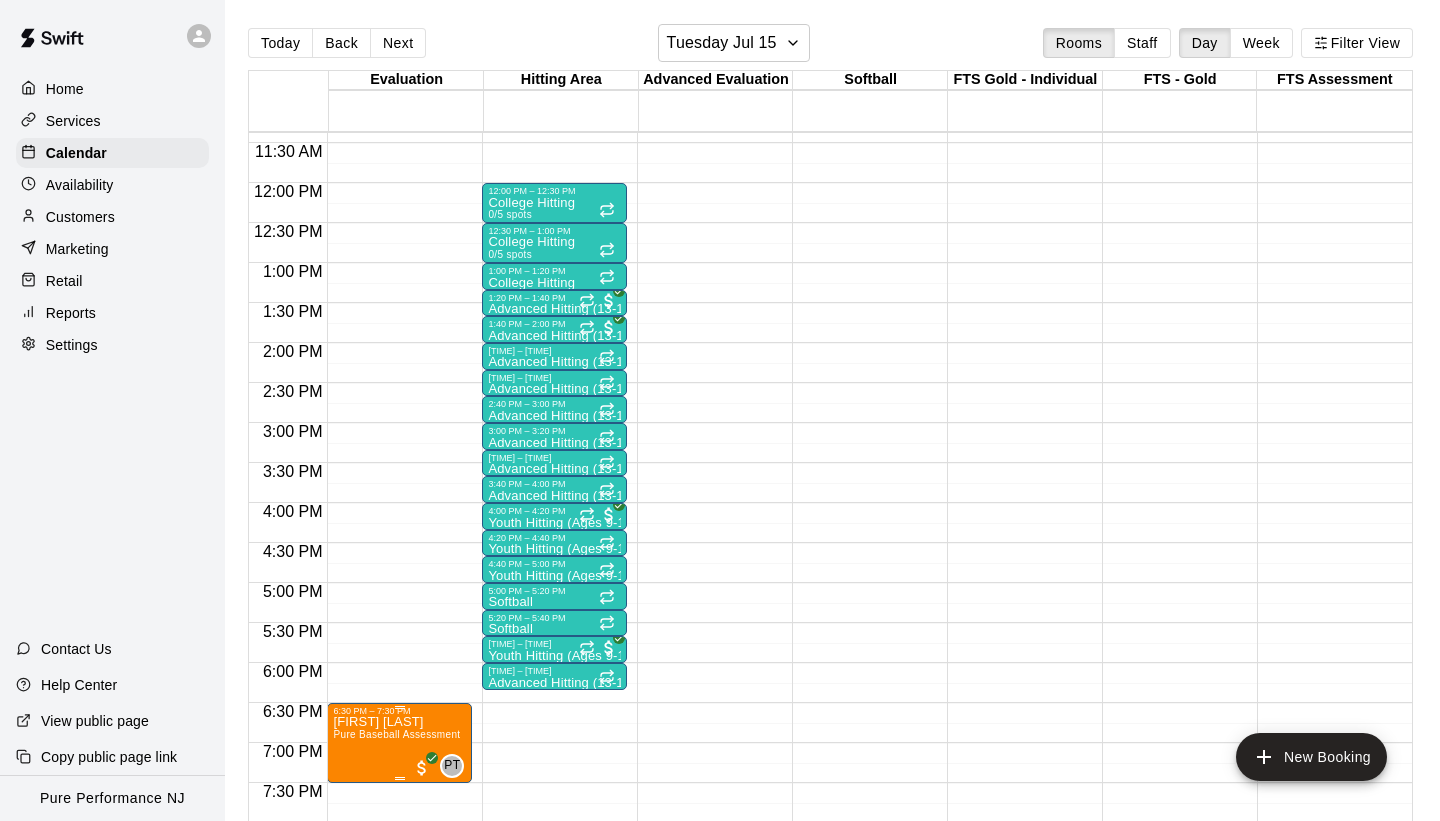 click on "Pure Baseball Assessment" at bounding box center [396, 734] 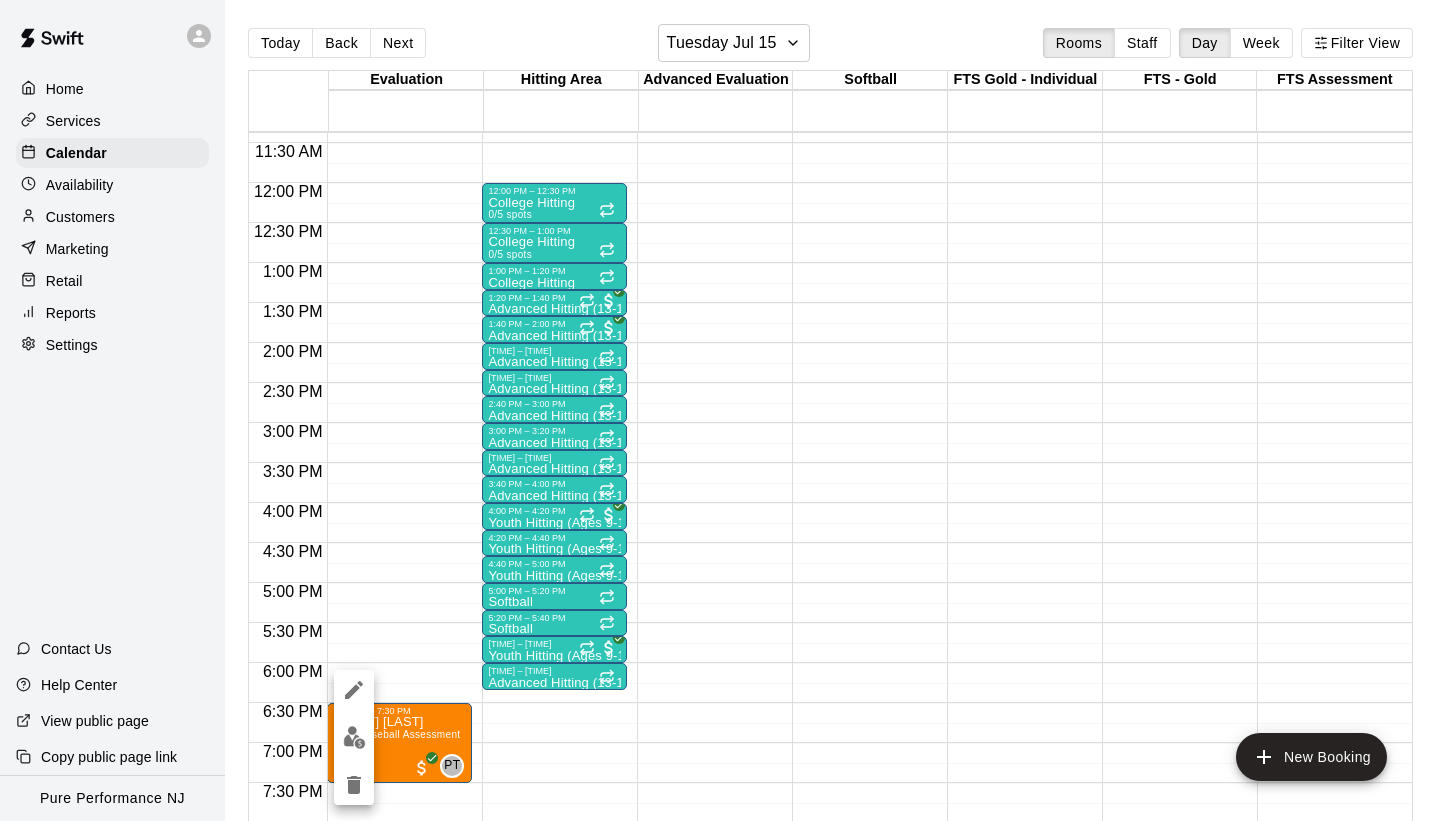 click at bounding box center (354, 737) 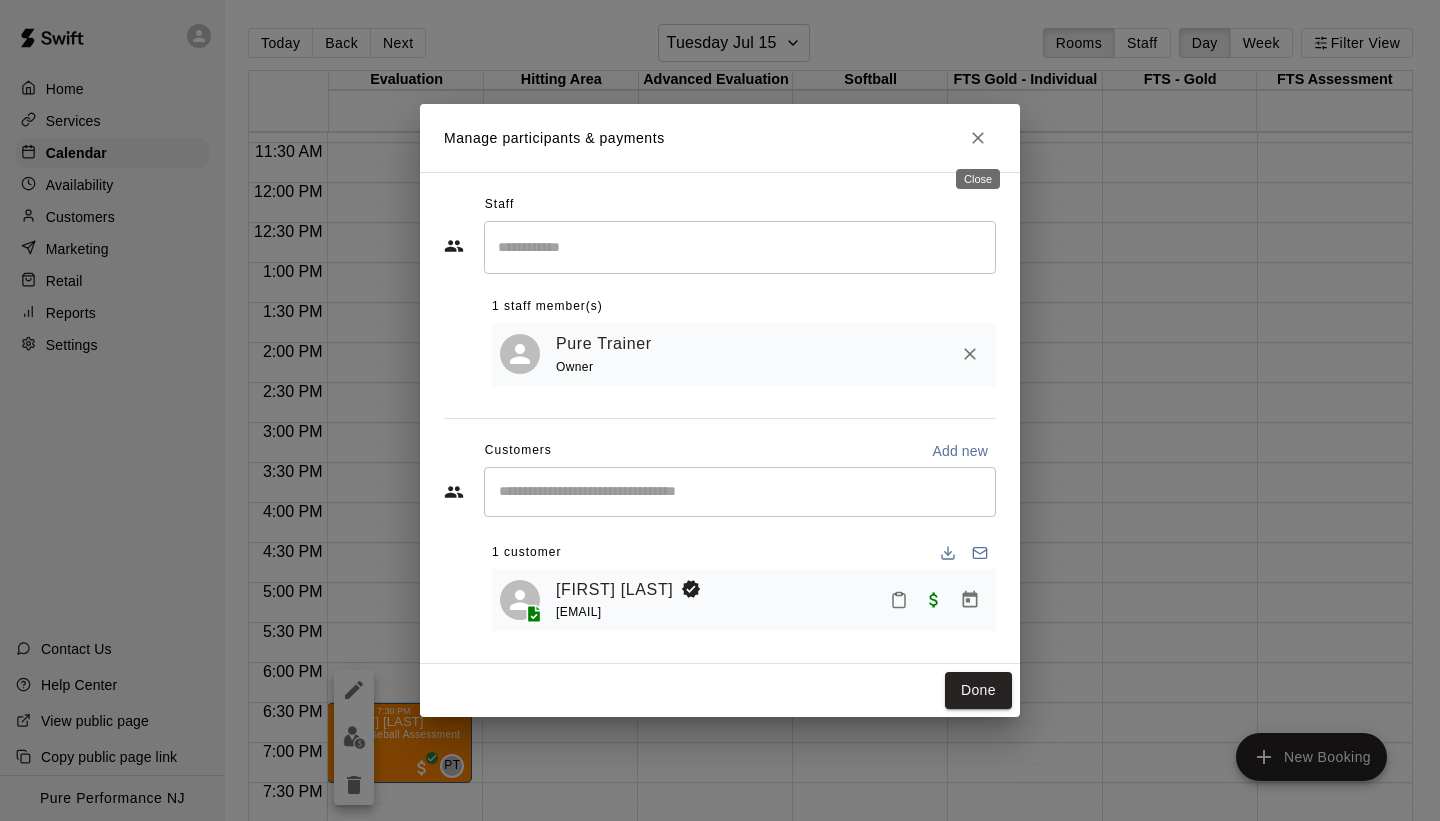 click 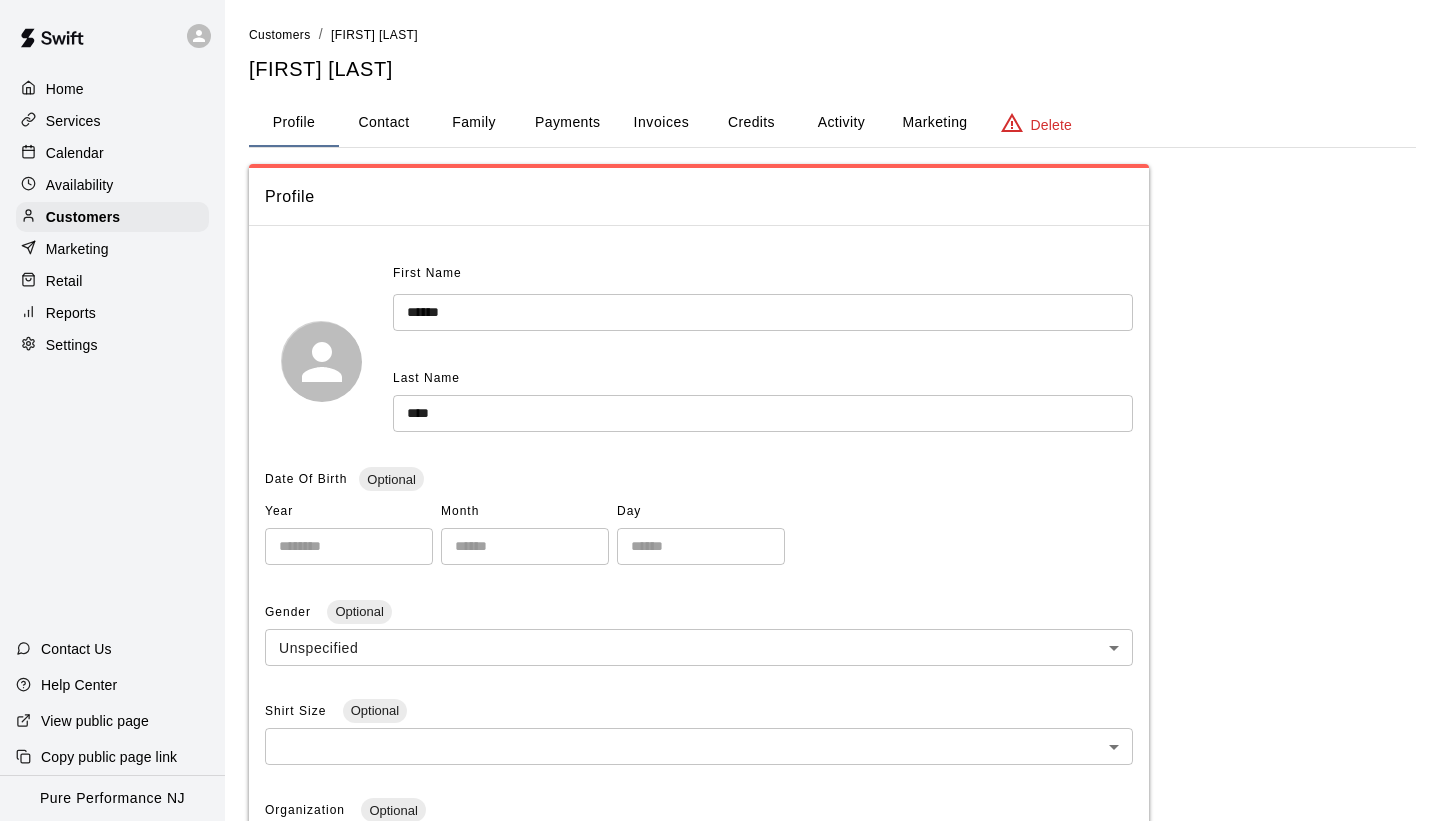 scroll, scrollTop: 0, scrollLeft: 0, axis: both 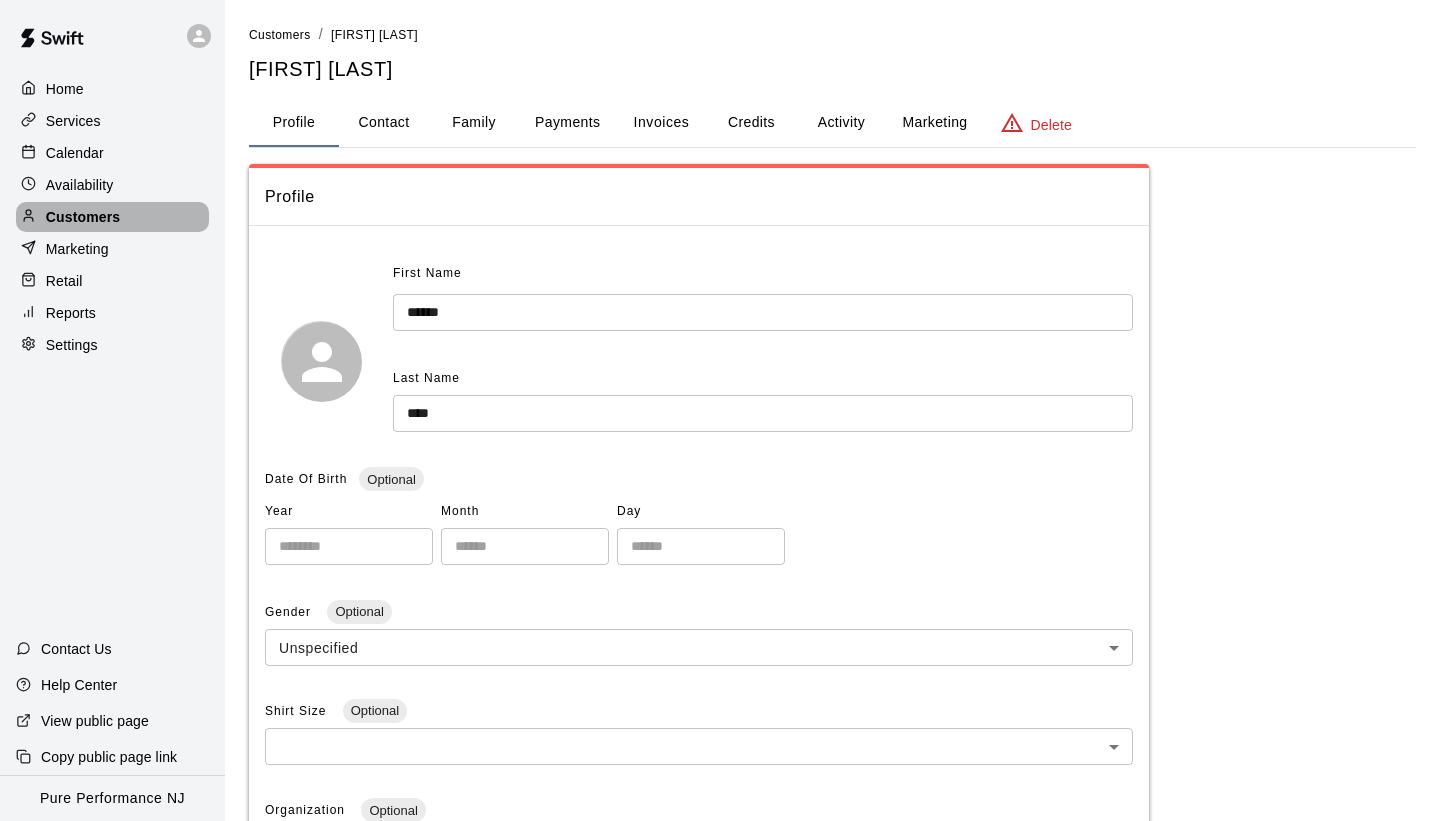 click on "Customers" at bounding box center (112, 217) 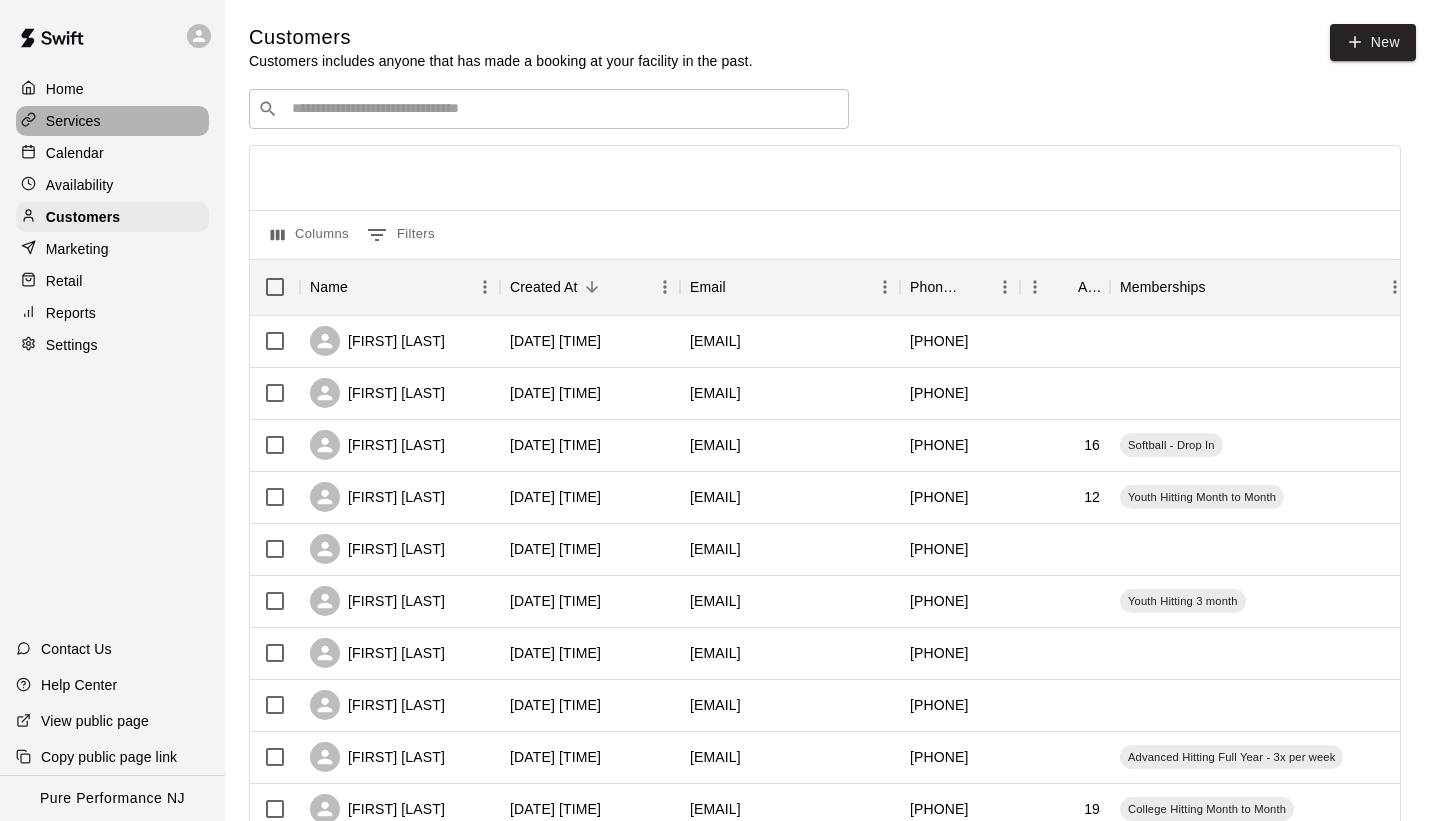 click on "Services" at bounding box center [73, 121] 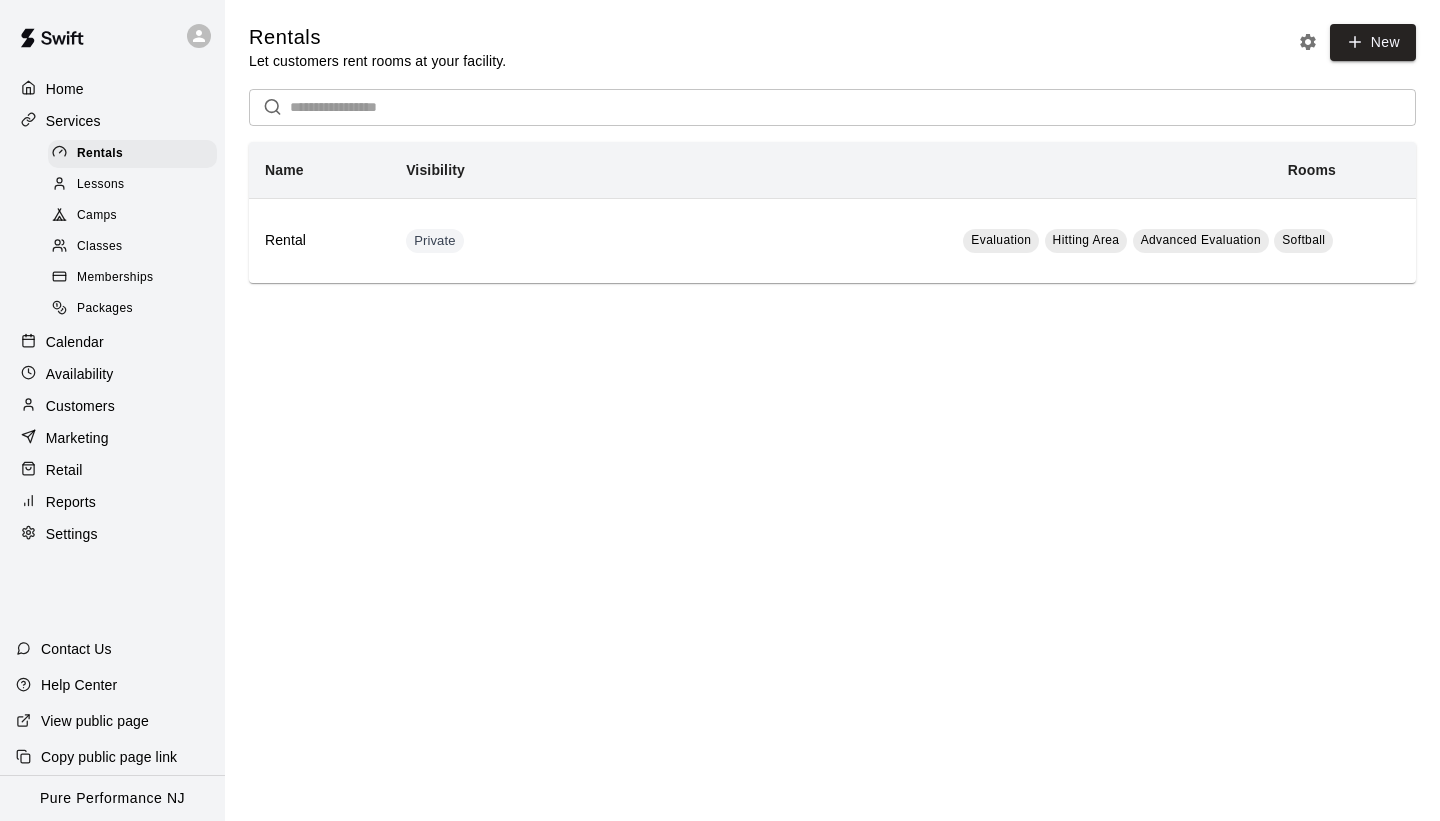 click on "Home" at bounding box center (65, 89) 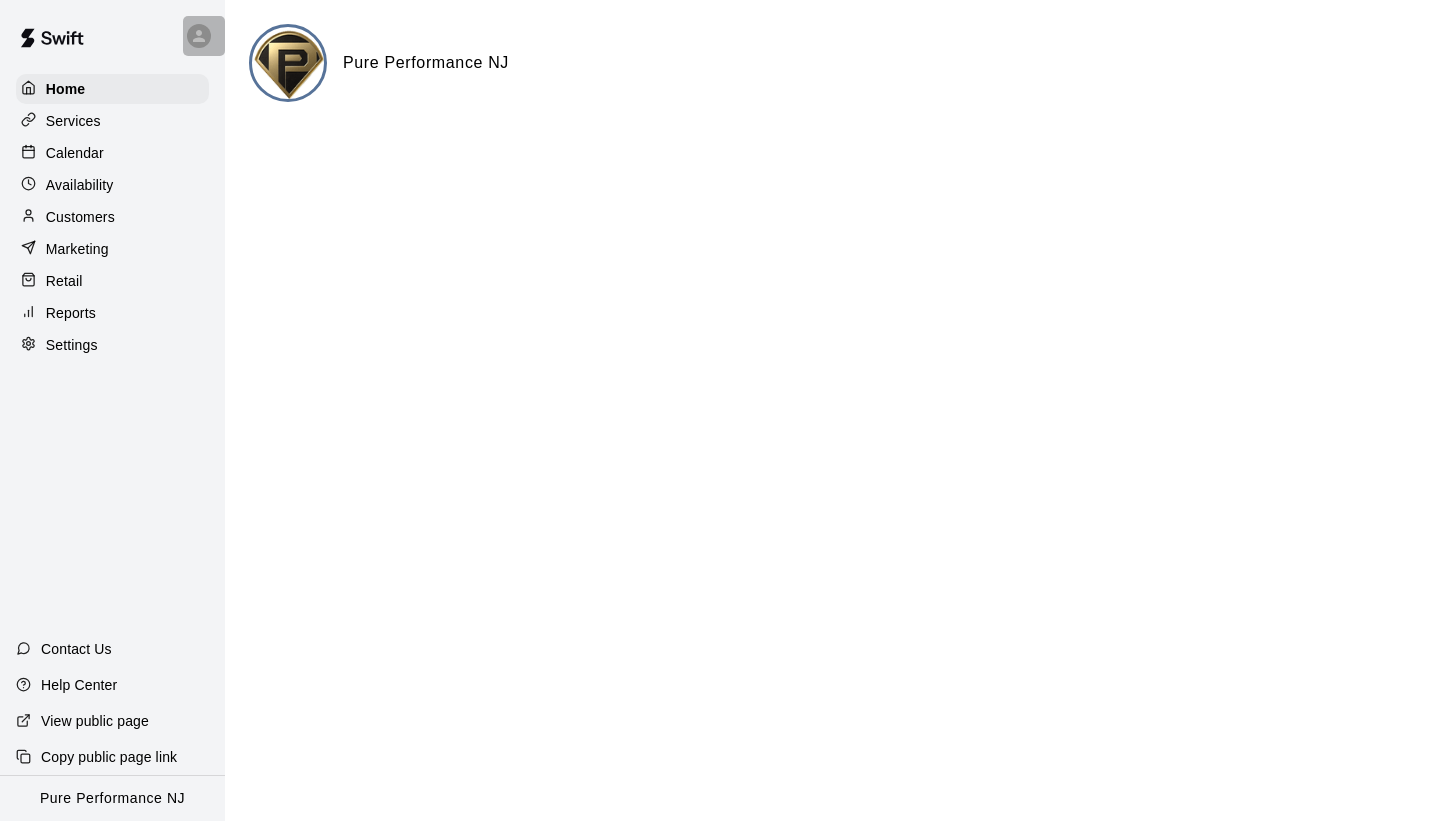 click 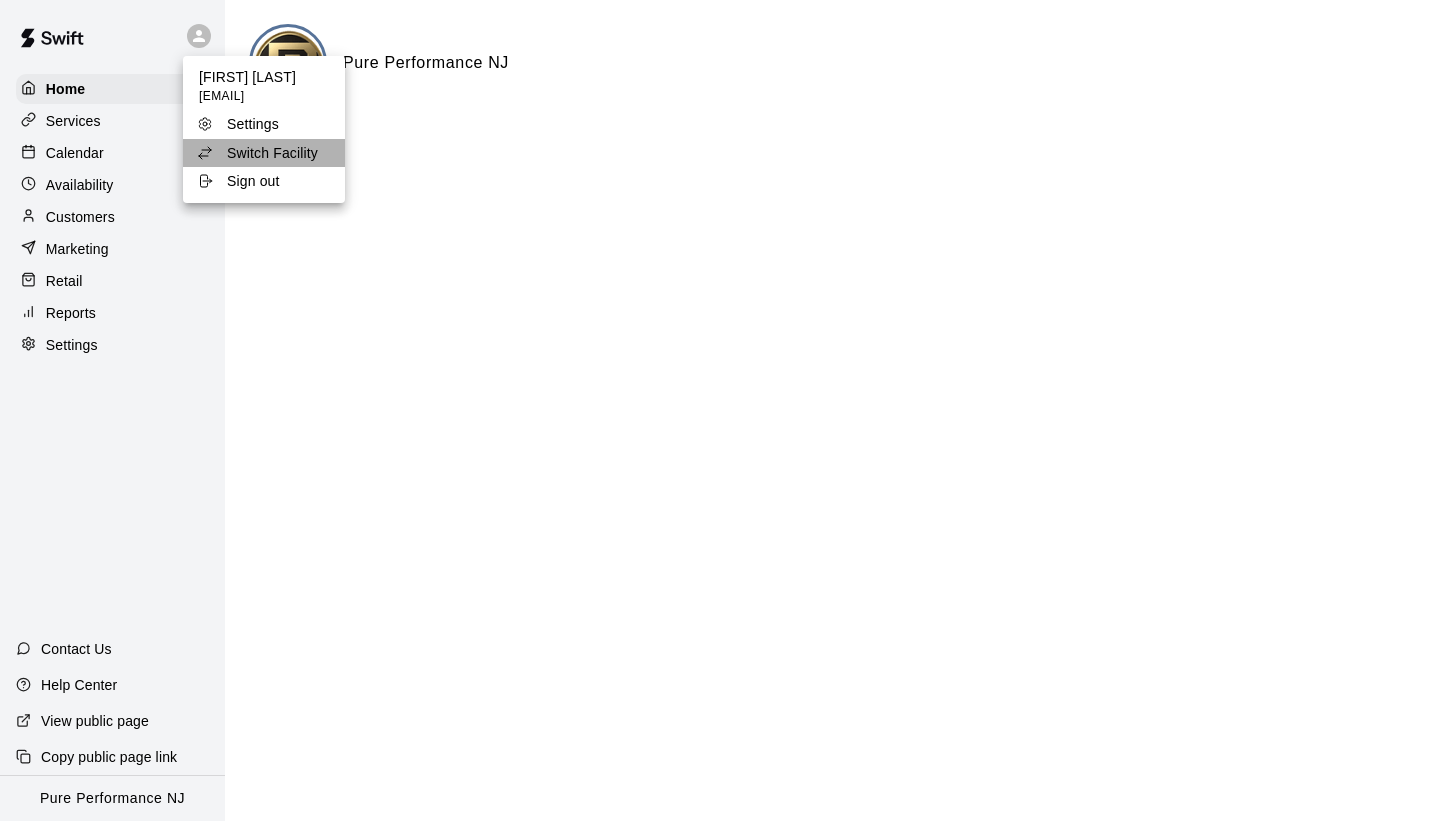 click on "Switch Facility" at bounding box center [272, 153] 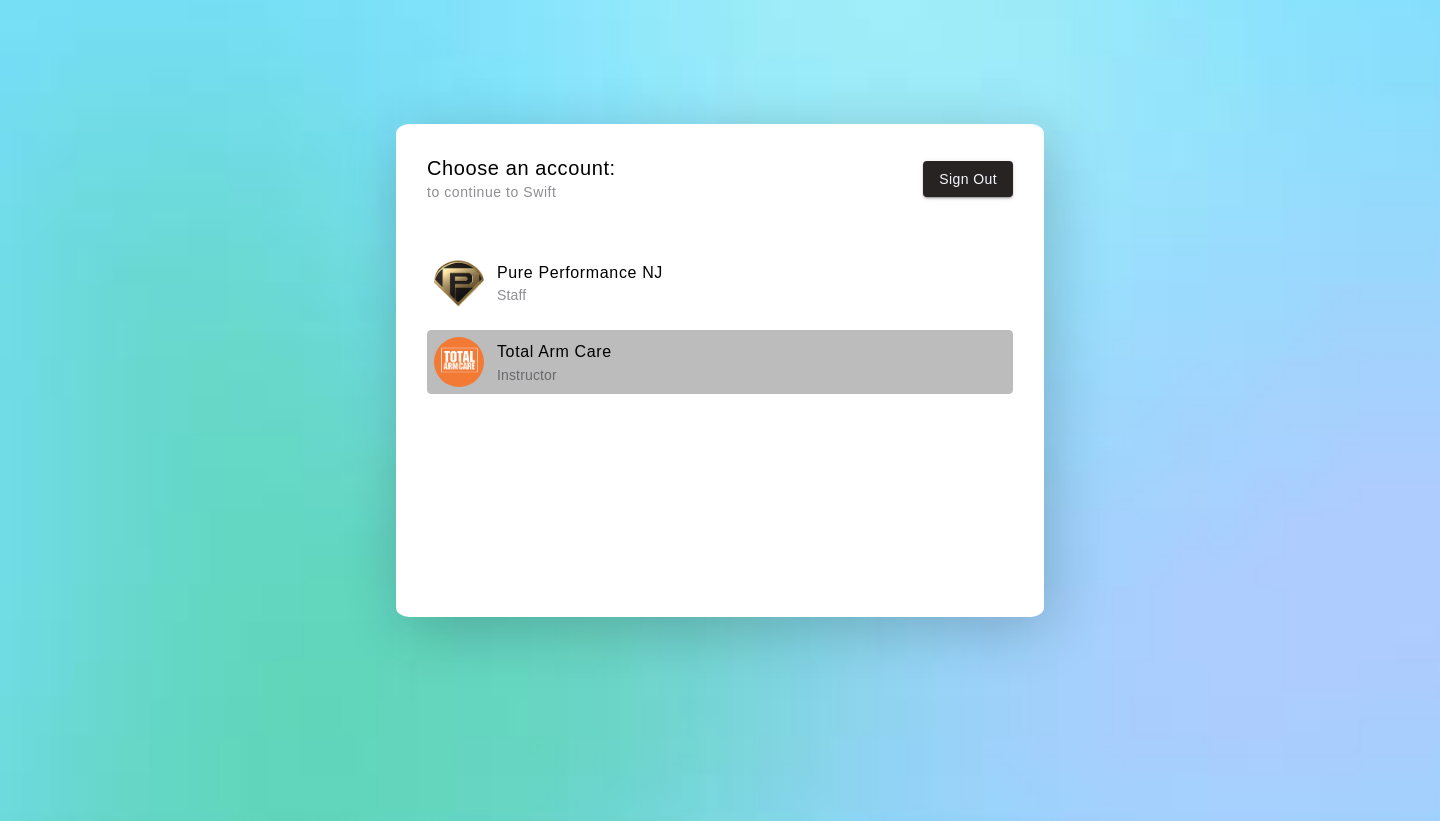 click on "Total Arm Care Instructor" at bounding box center (720, 362) 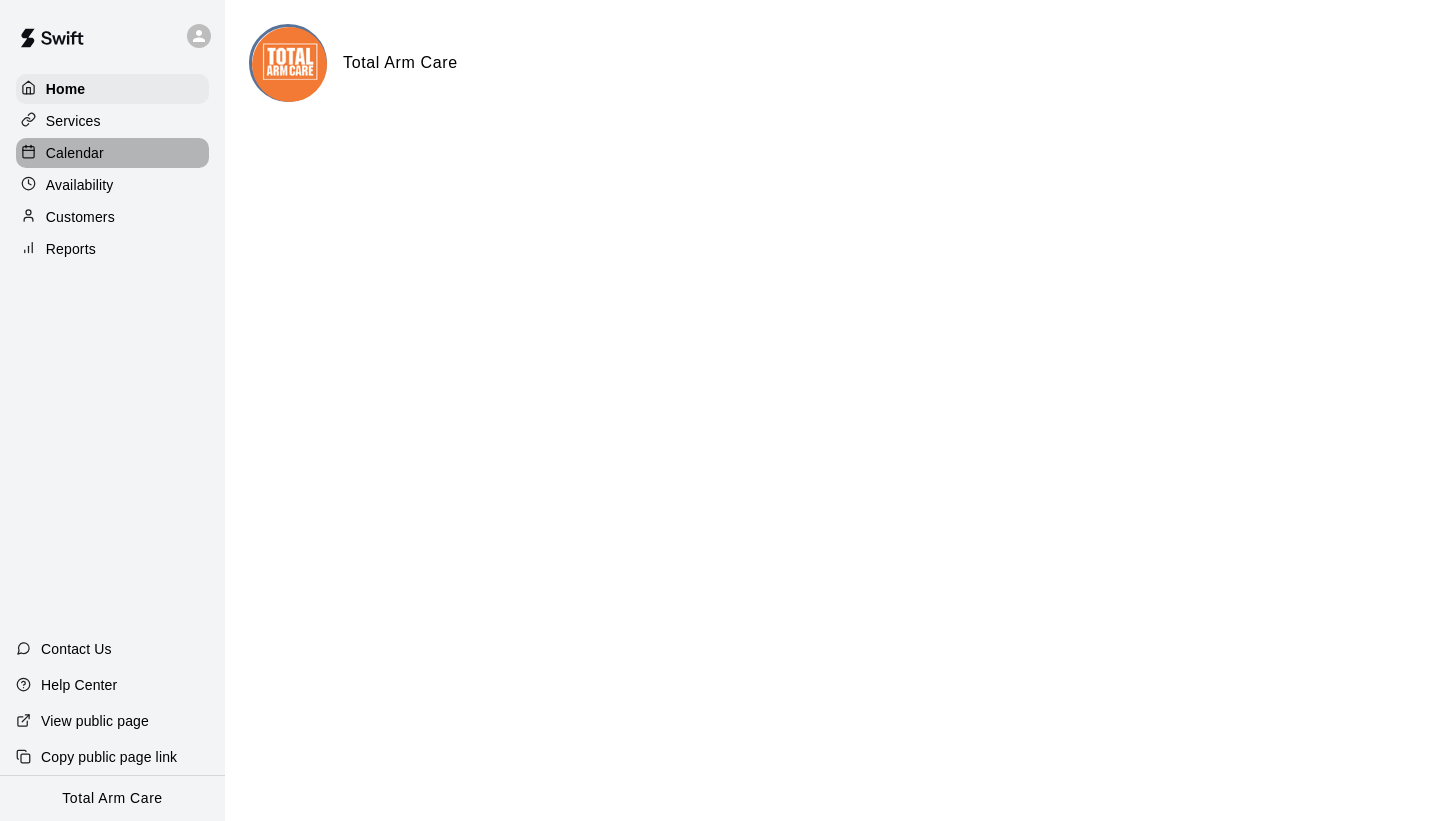click on "Calendar" at bounding box center (112, 153) 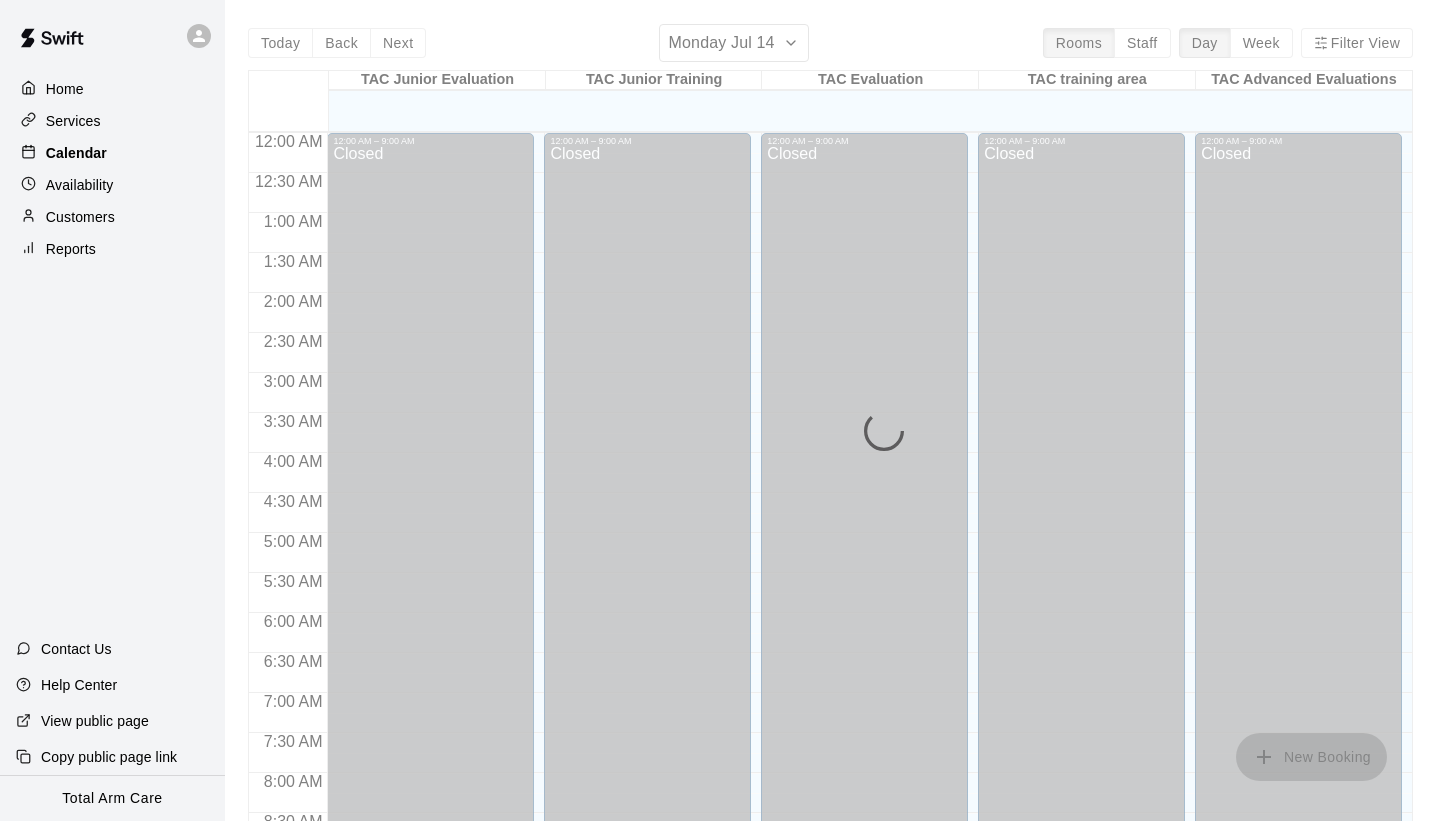 scroll, scrollTop: 996, scrollLeft: 0, axis: vertical 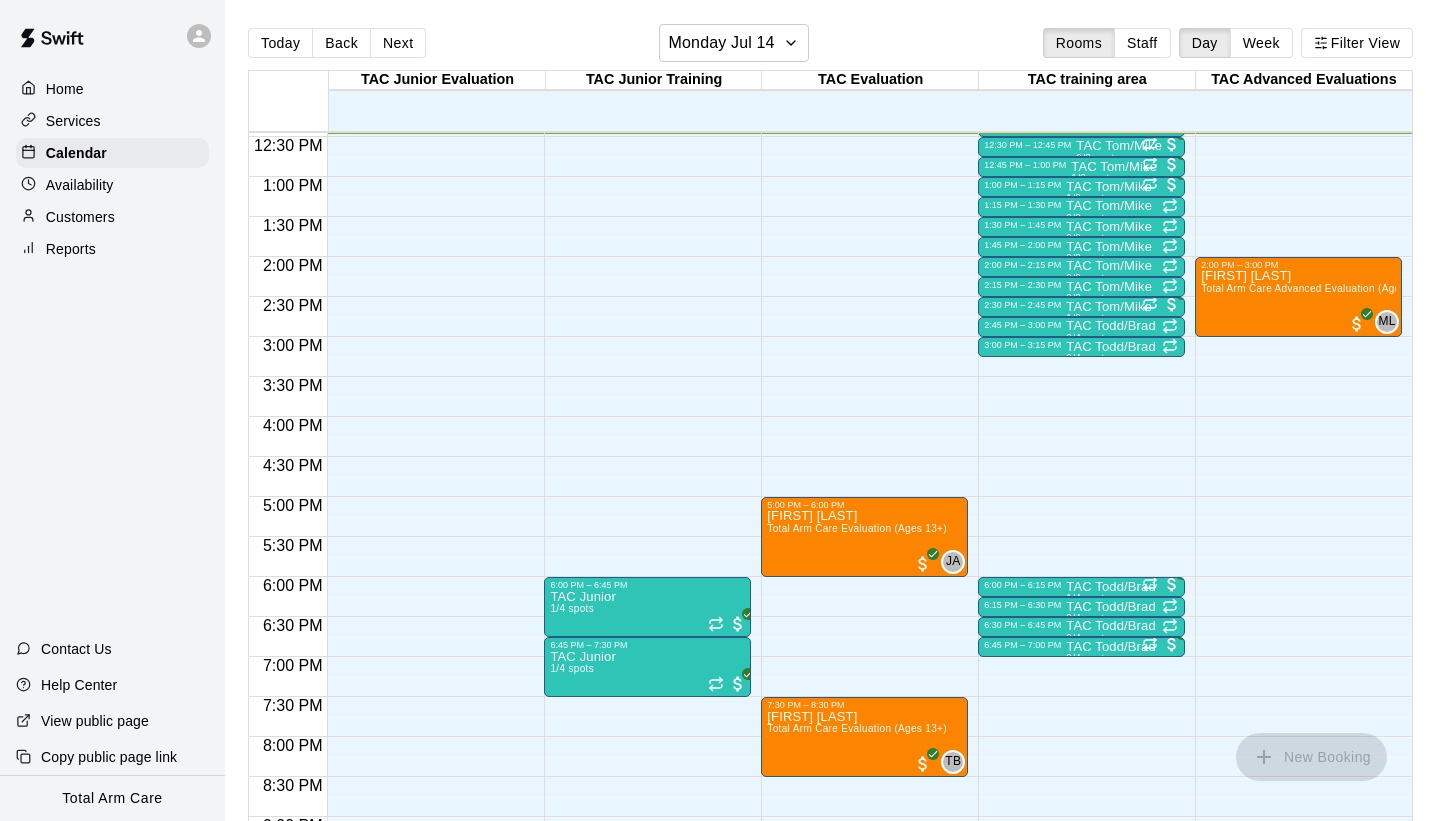click on "Home Services Calendar Availability Customers Reports Contact Us Help Center View public page Copy public page link Total Arm Care" at bounding box center [112, 410] 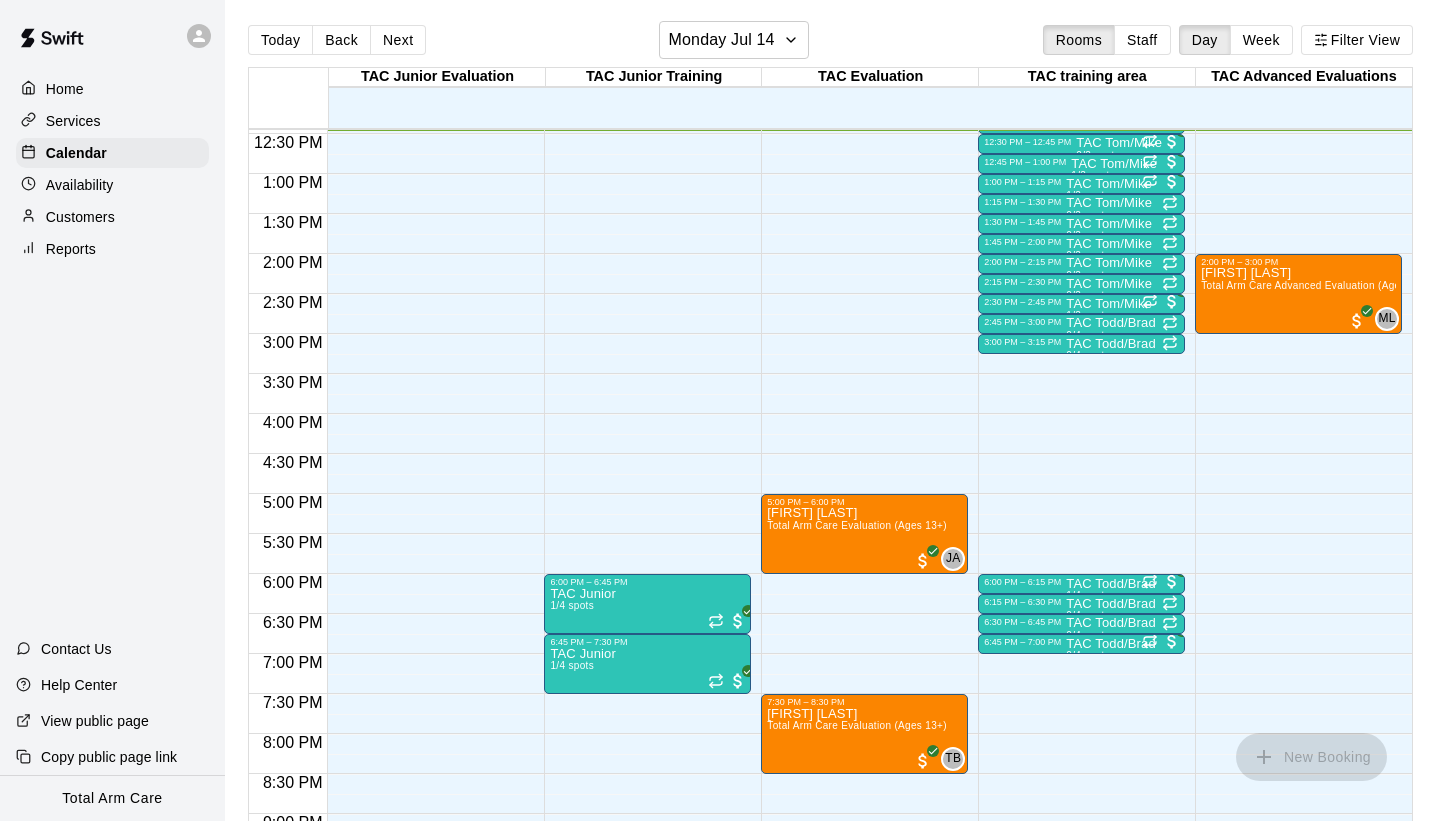 scroll, scrollTop: 0, scrollLeft: 0, axis: both 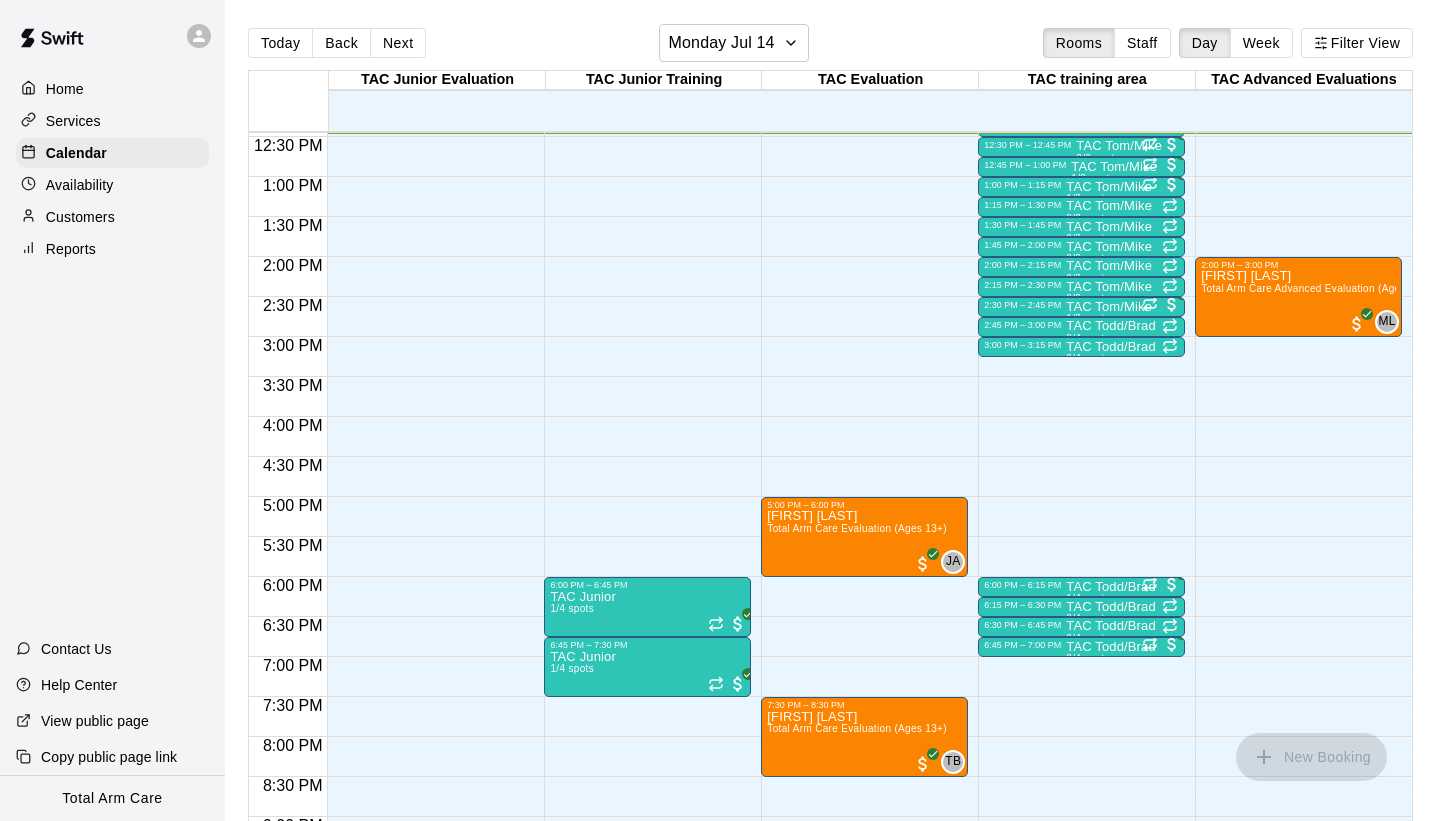 drag, startPoint x: 1406, startPoint y: 522, endPoint x: 1409, endPoint y: 407, distance: 115.03912 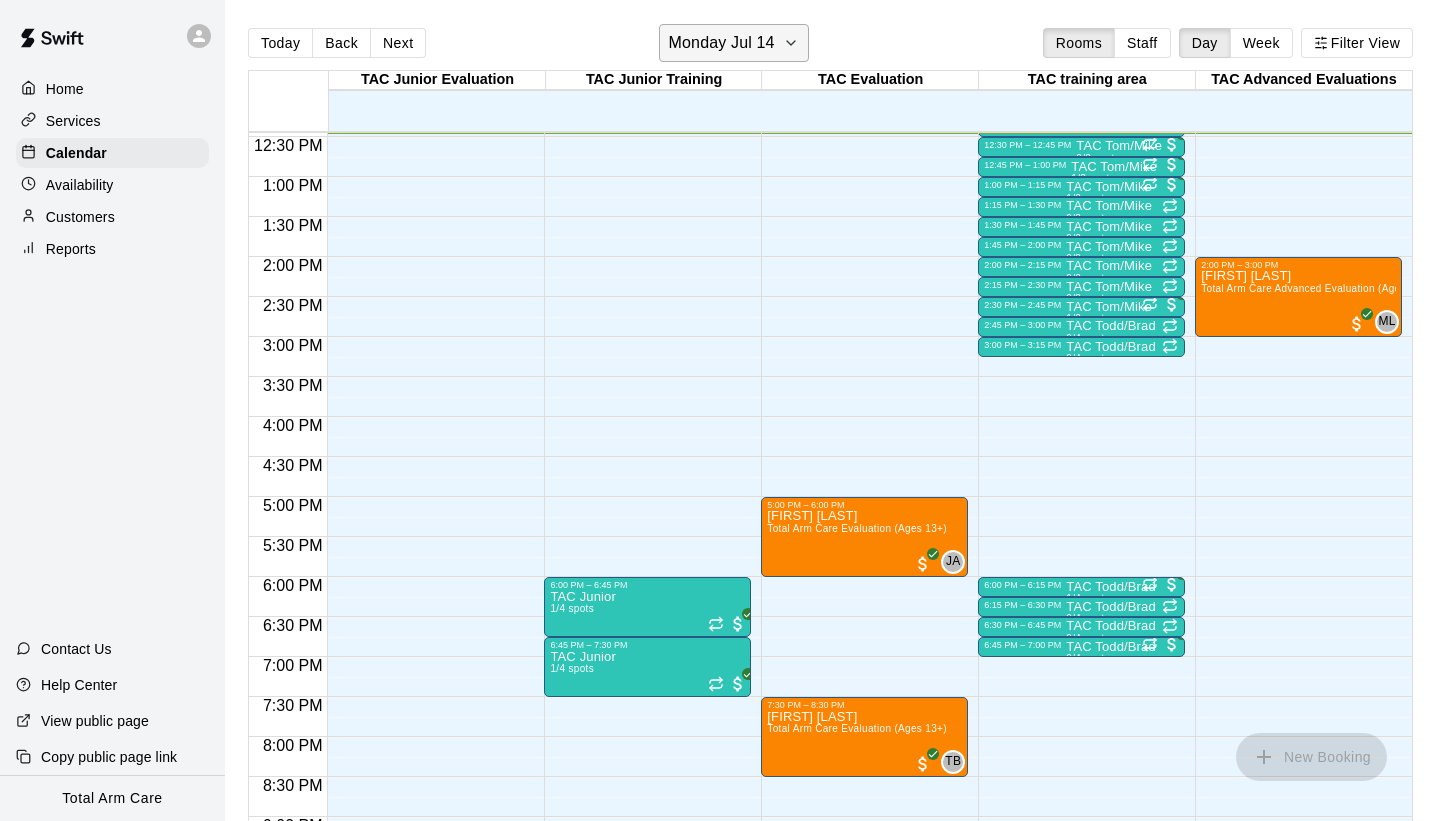 click 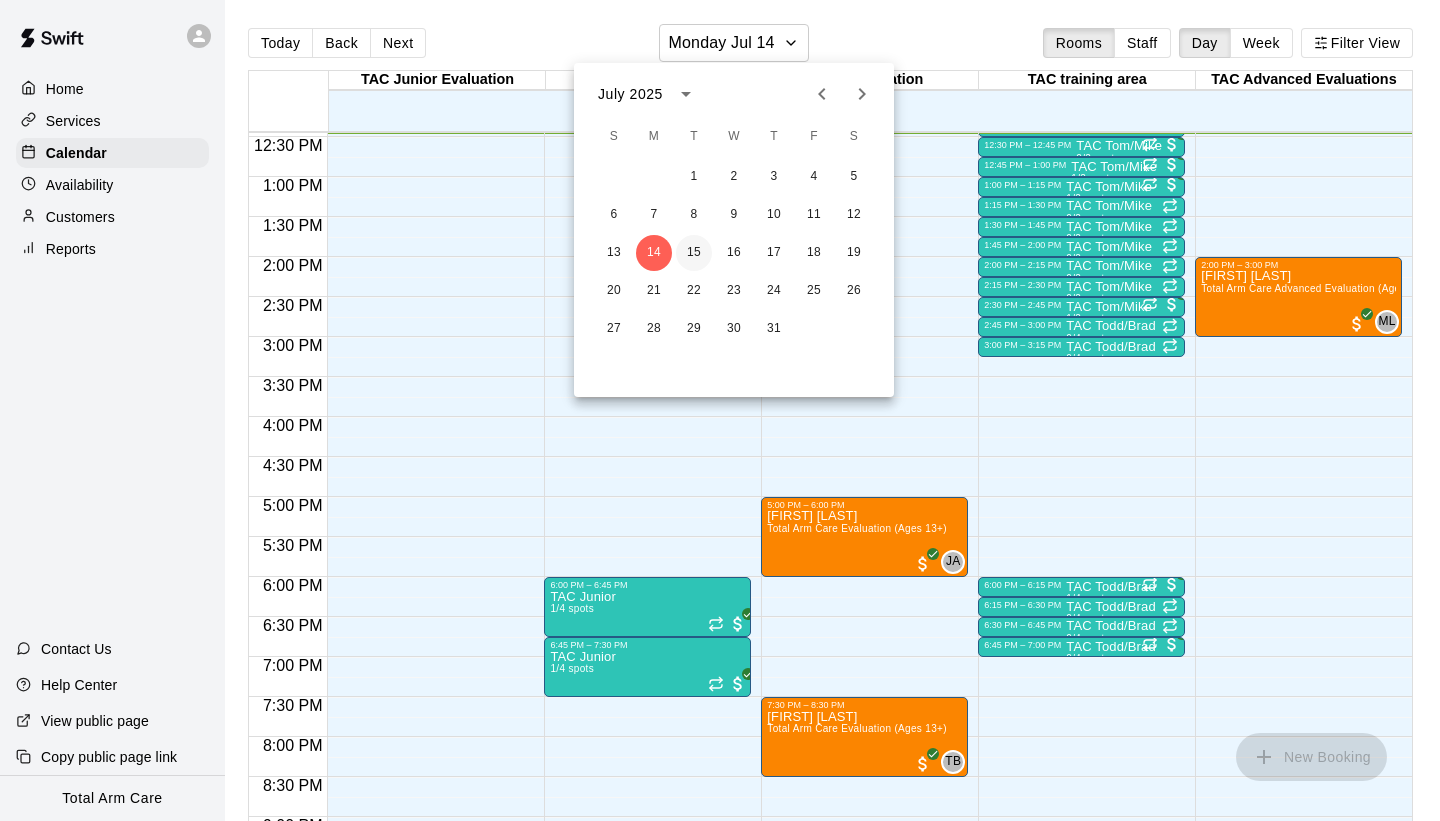 click on "15" at bounding box center (694, 253) 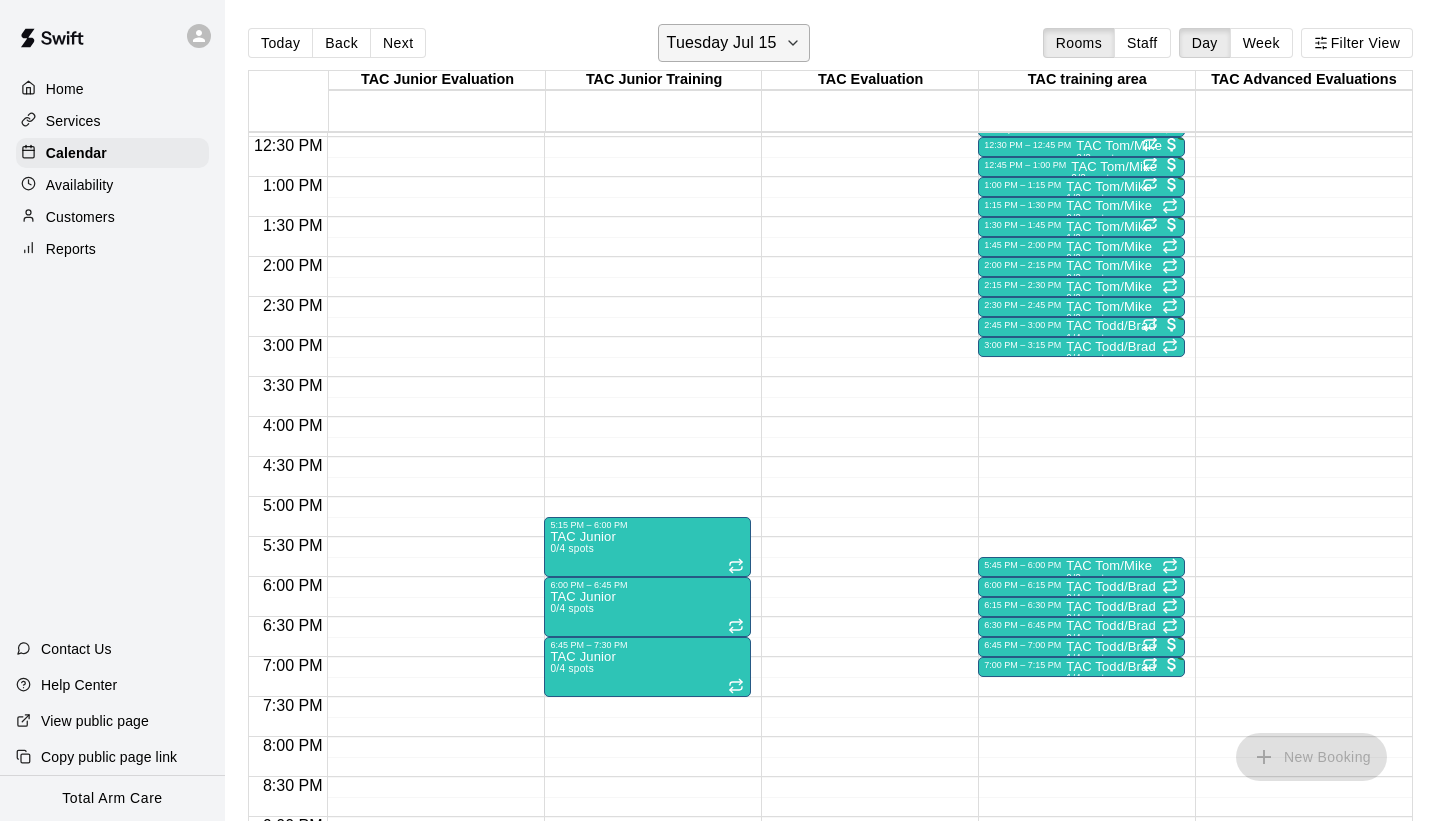 click on "Tuesday Jul 15" at bounding box center (722, 43) 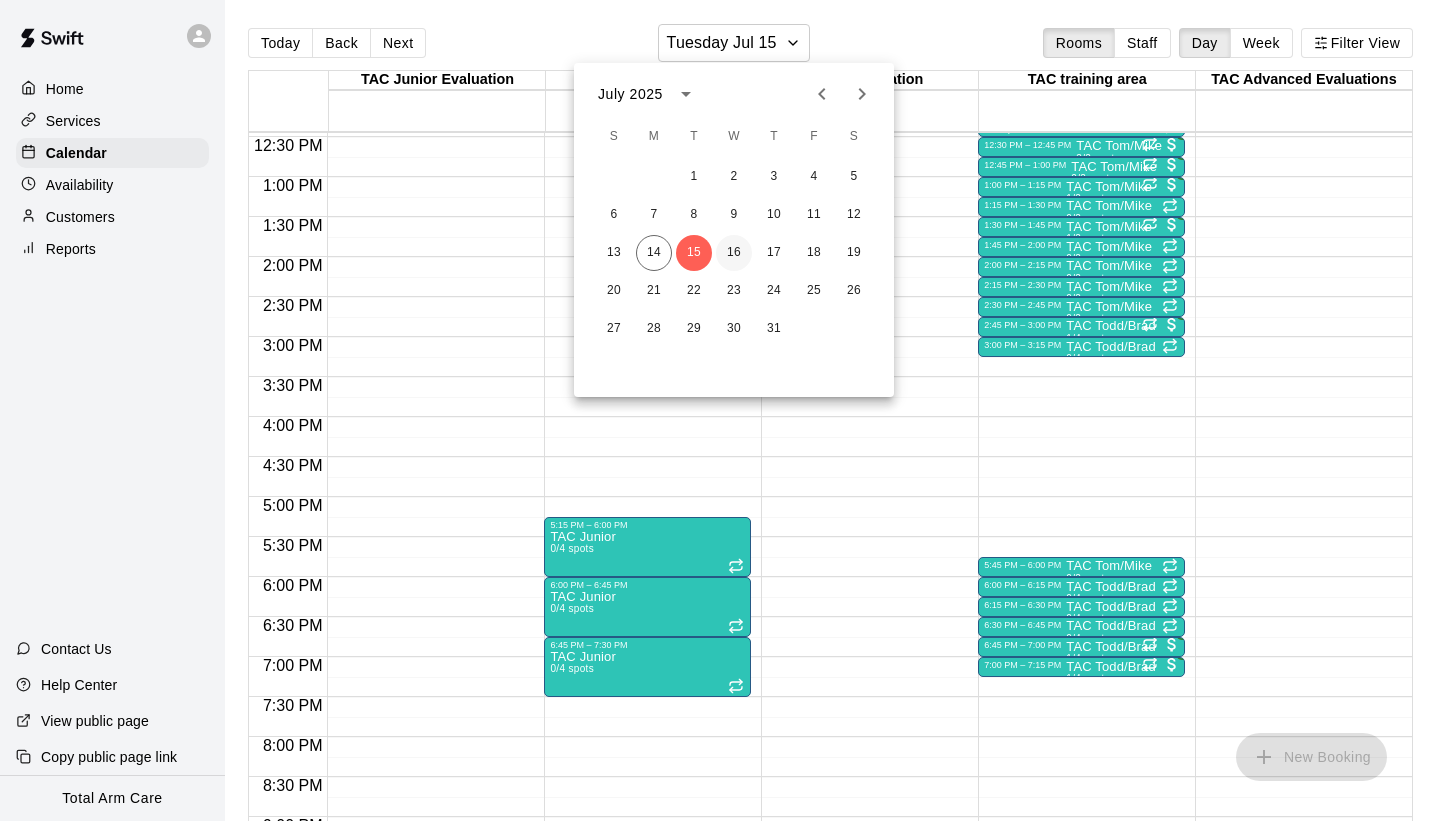 click on "16" at bounding box center [734, 253] 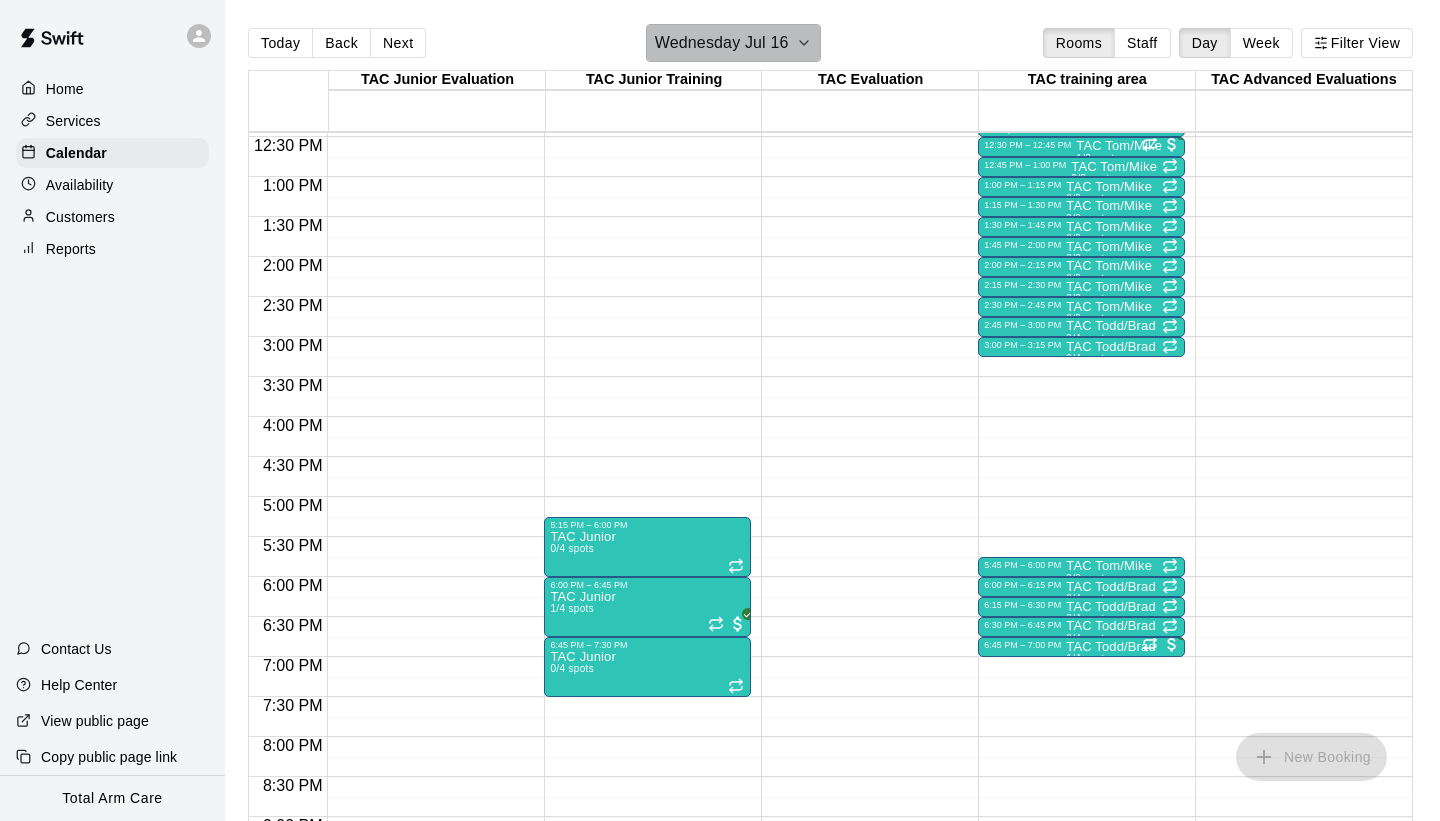 click on "Wednesday Jul 16" at bounding box center (722, 43) 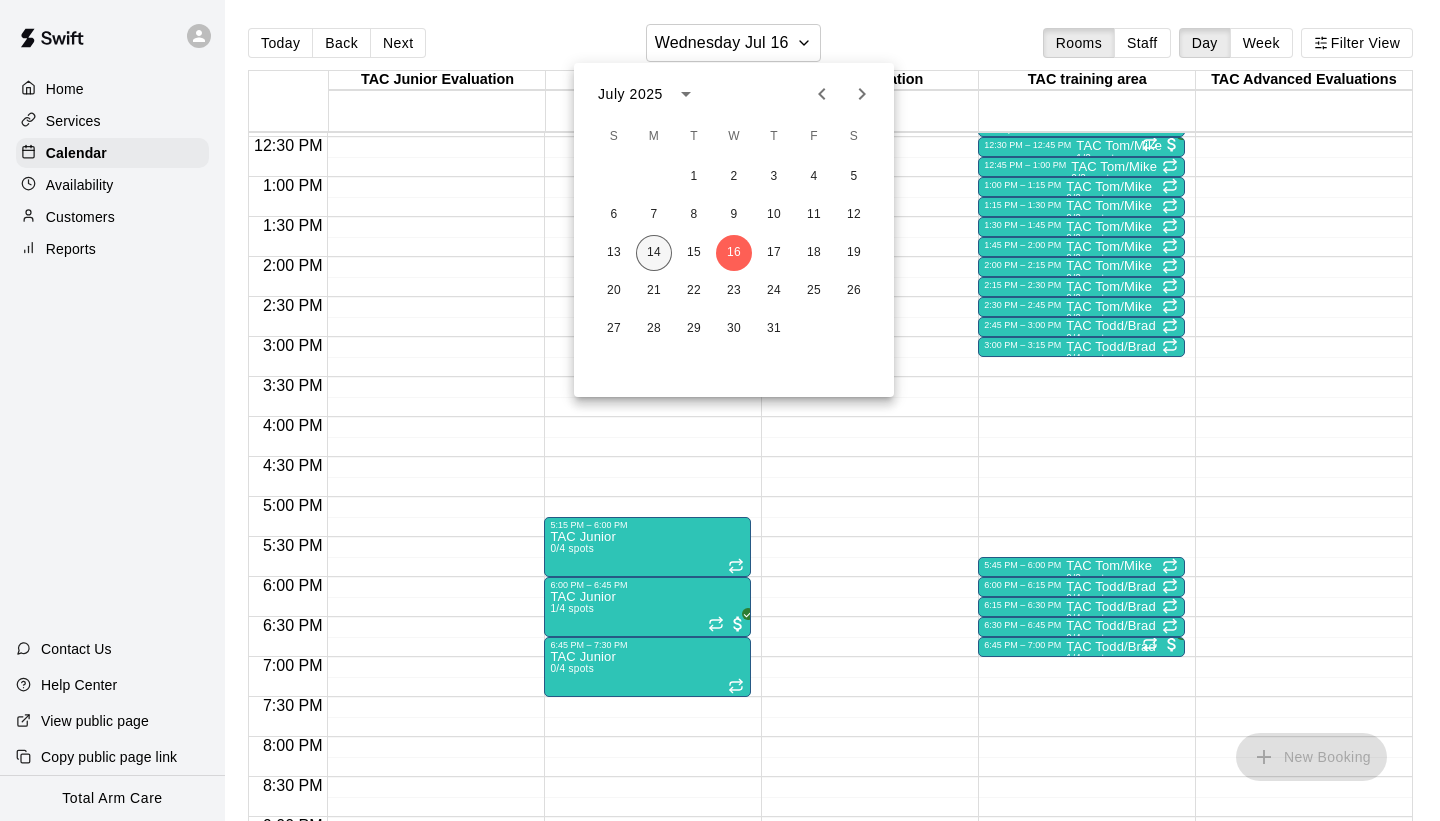 click on "14" at bounding box center [654, 253] 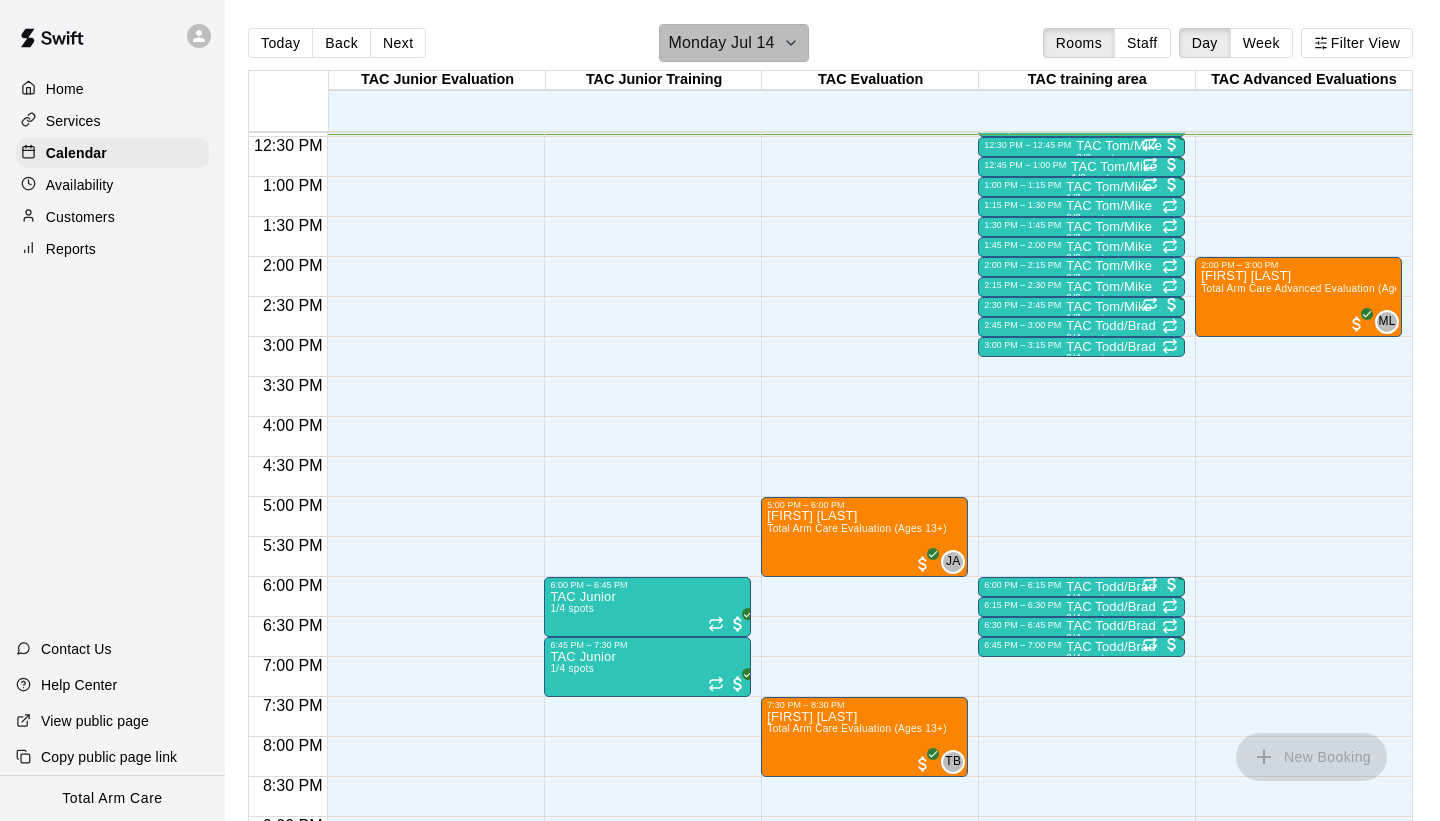 click 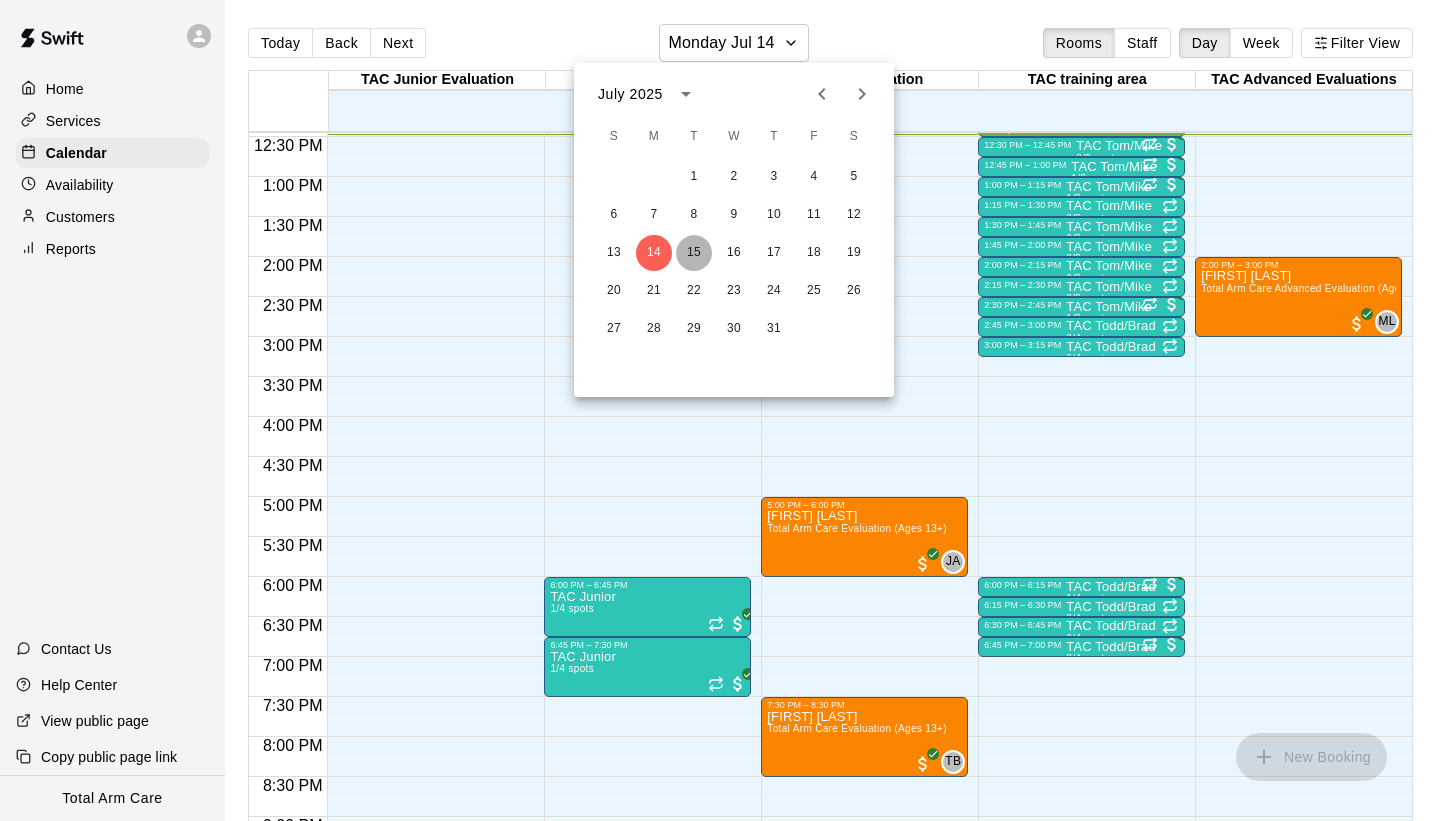 click on "15" at bounding box center (694, 253) 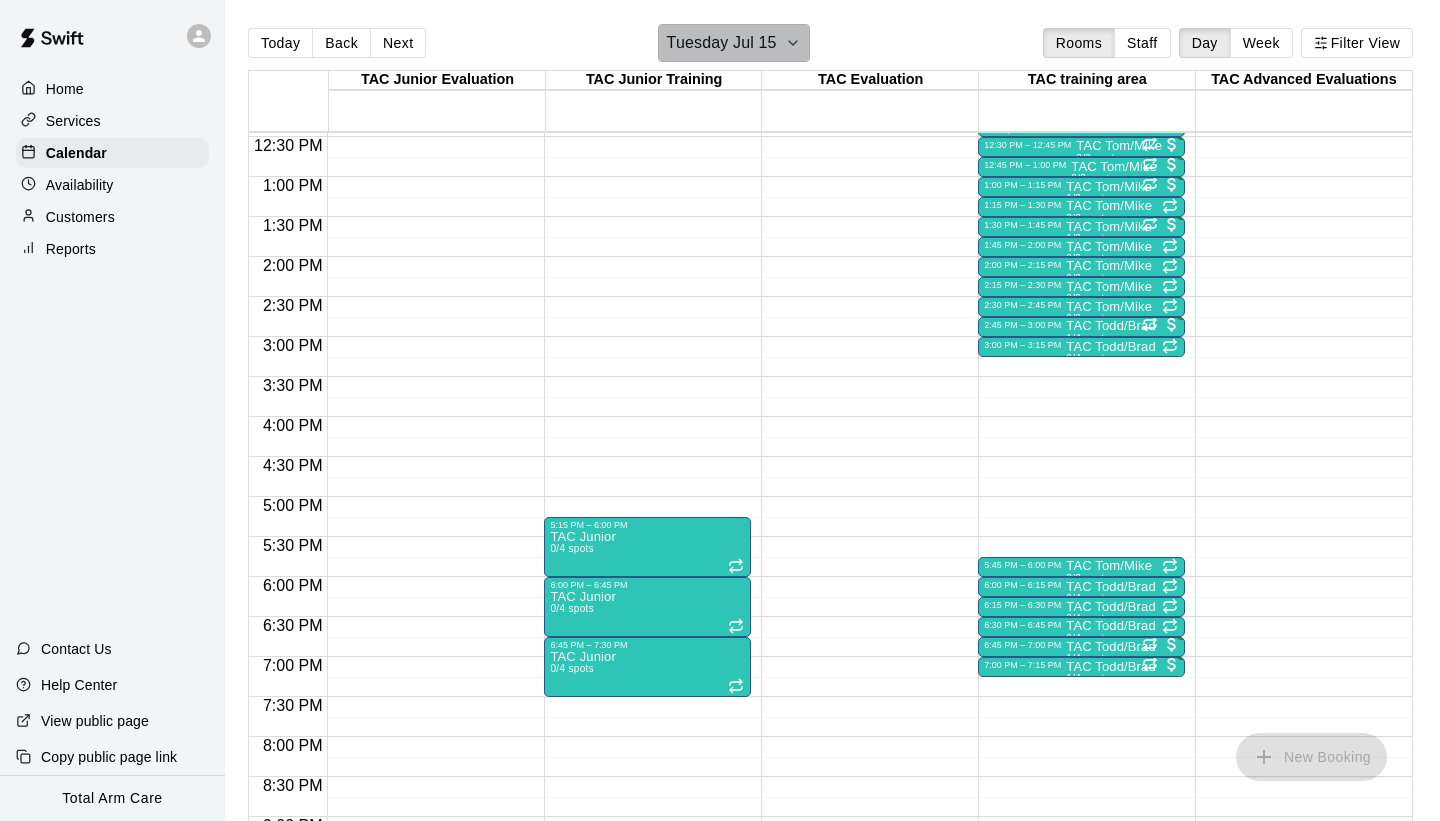 click on "Tuesday Jul 15" at bounding box center (722, 43) 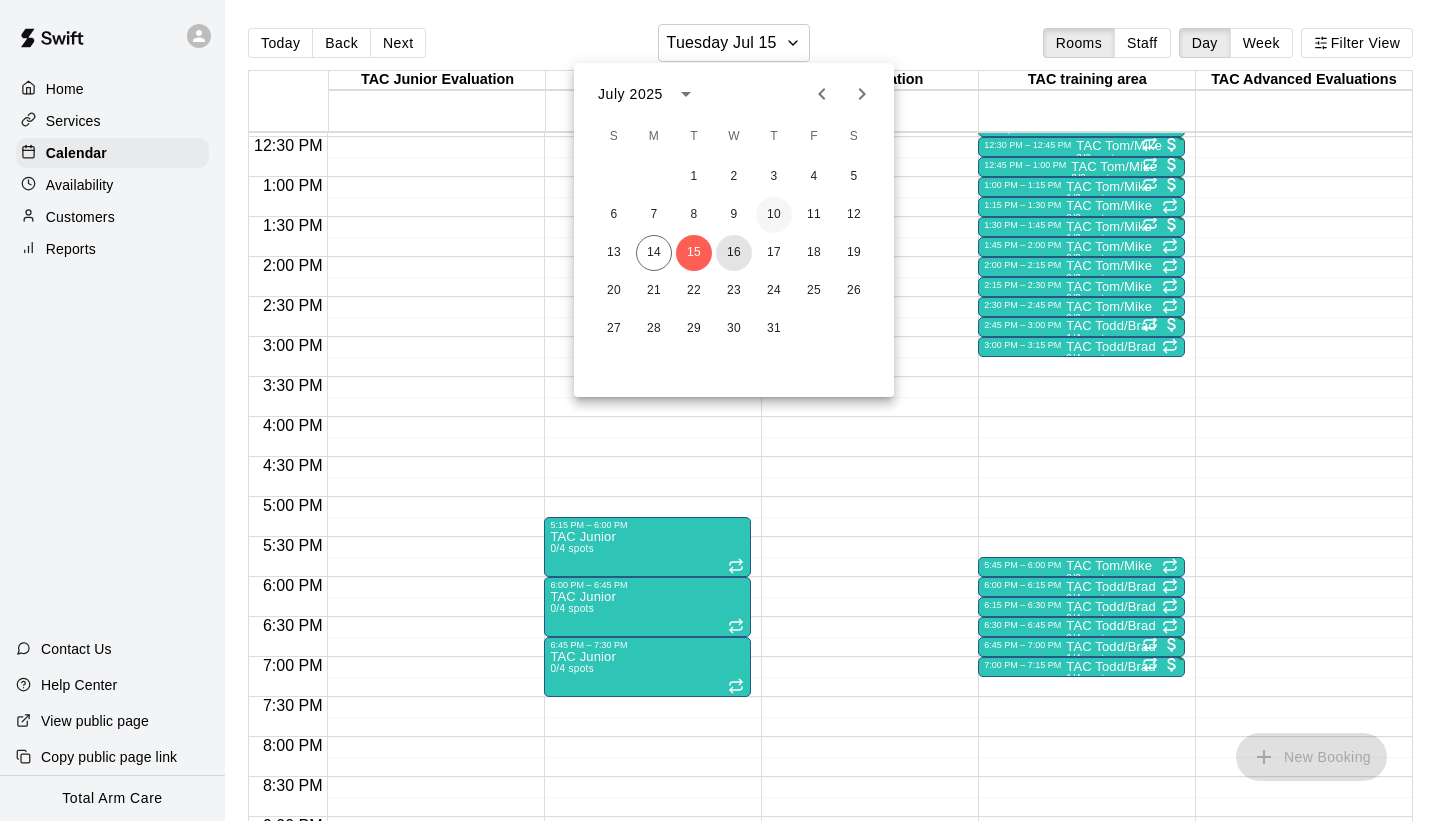 click on "16" at bounding box center (734, 253) 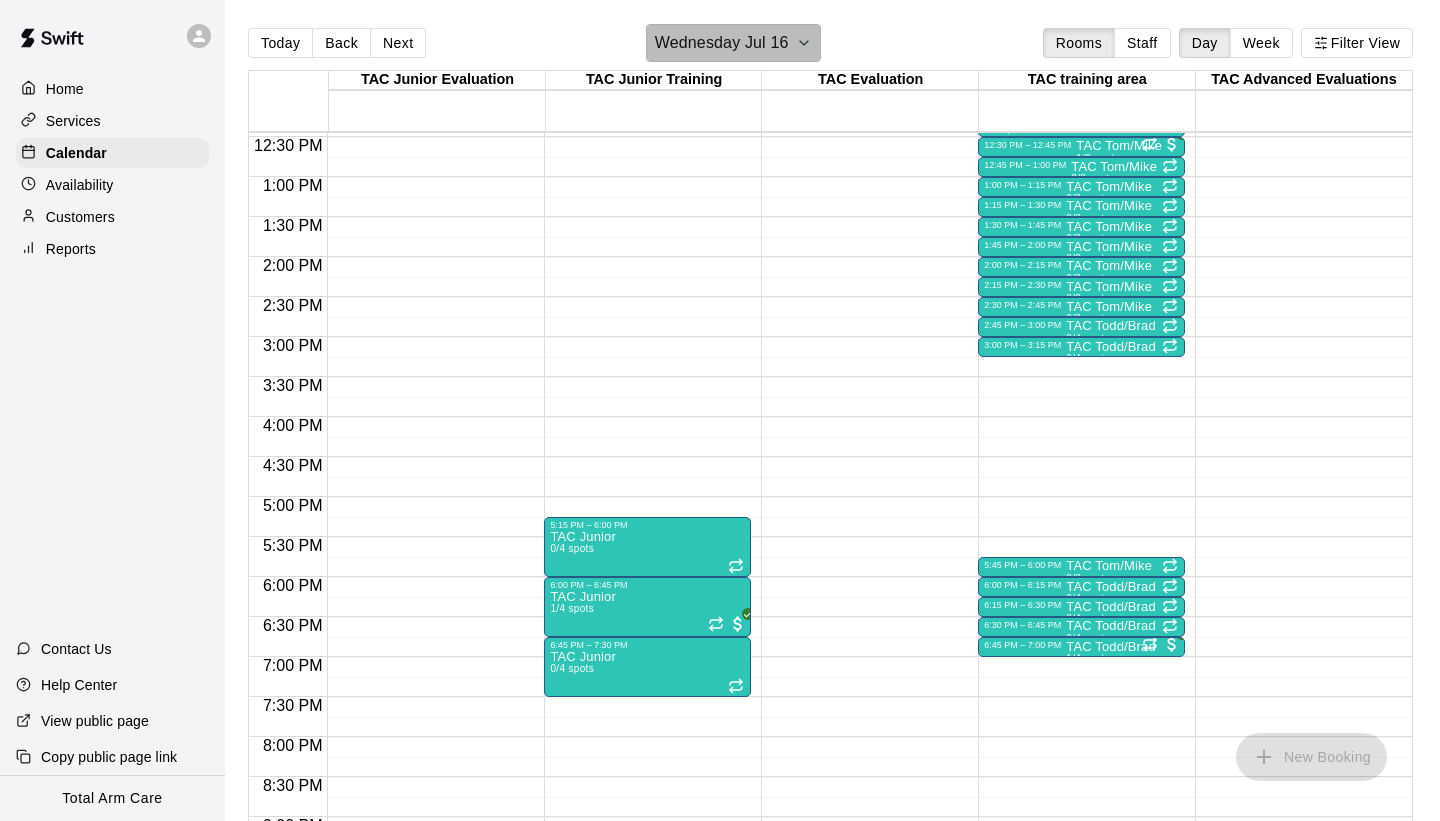 click on "Wednesday Jul 16" at bounding box center (734, 43) 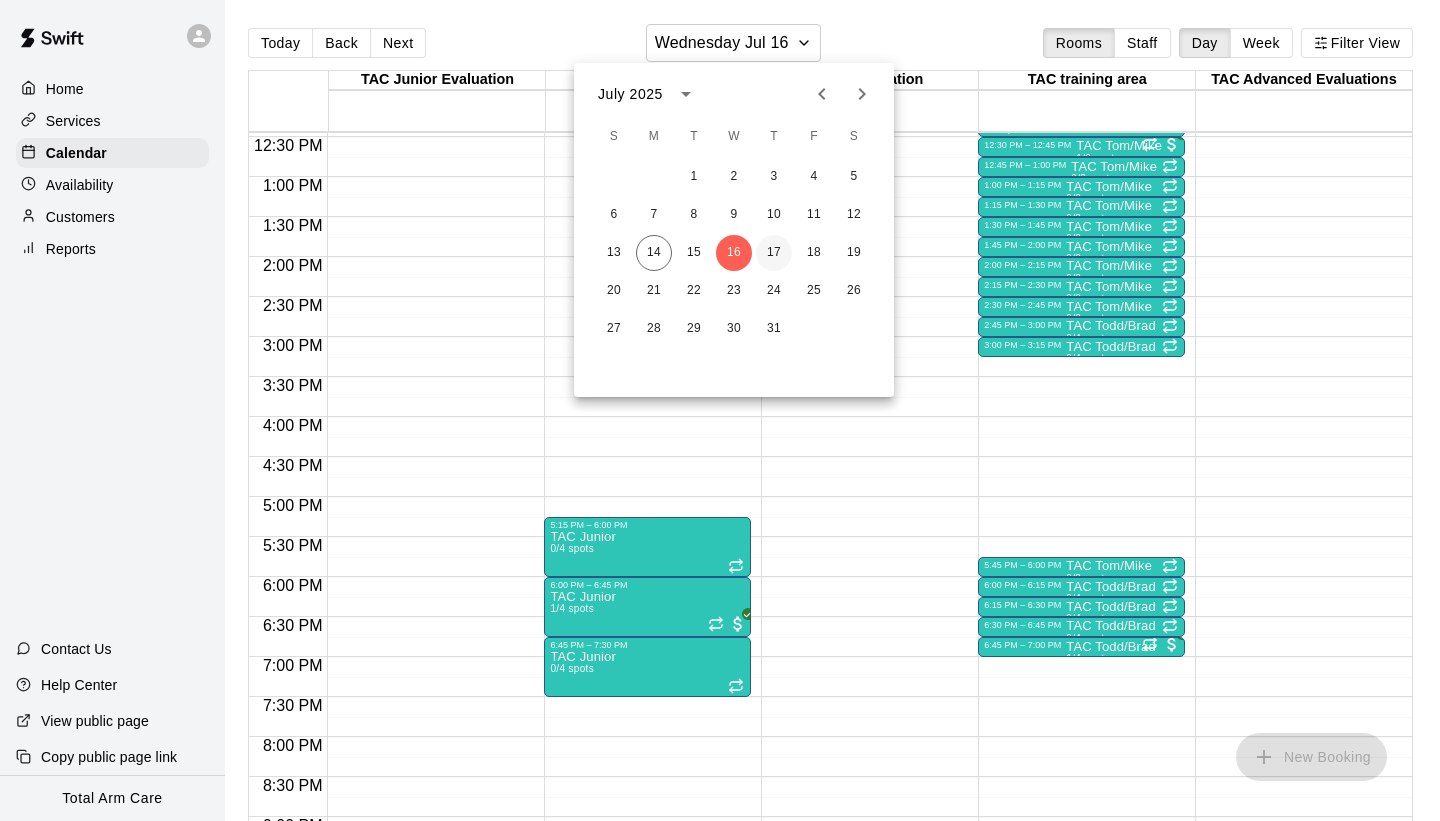 click on "17" at bounding box center [774, 253] 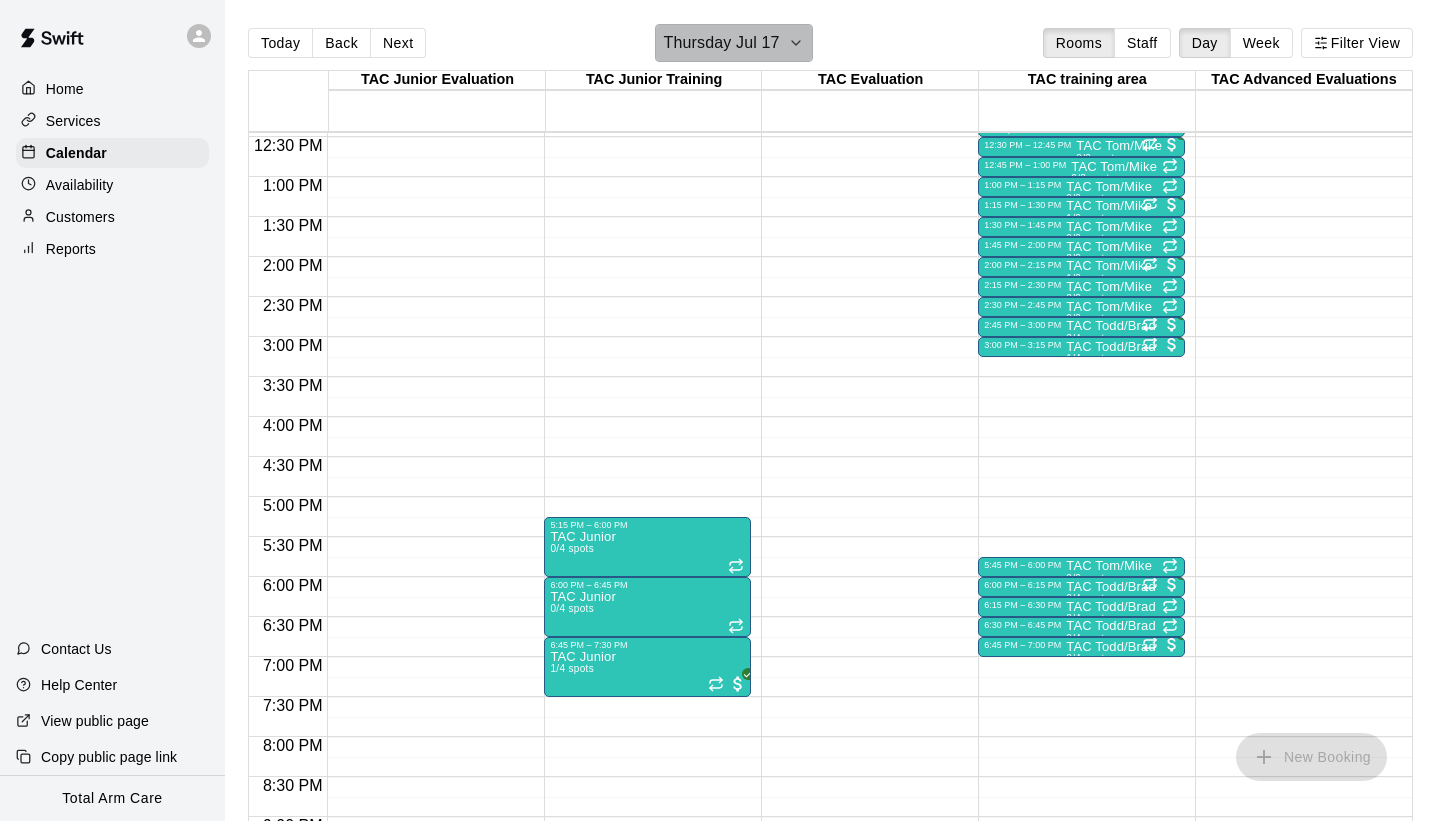 click on "Thursday Jul 17" at bounding box center [722, 43] 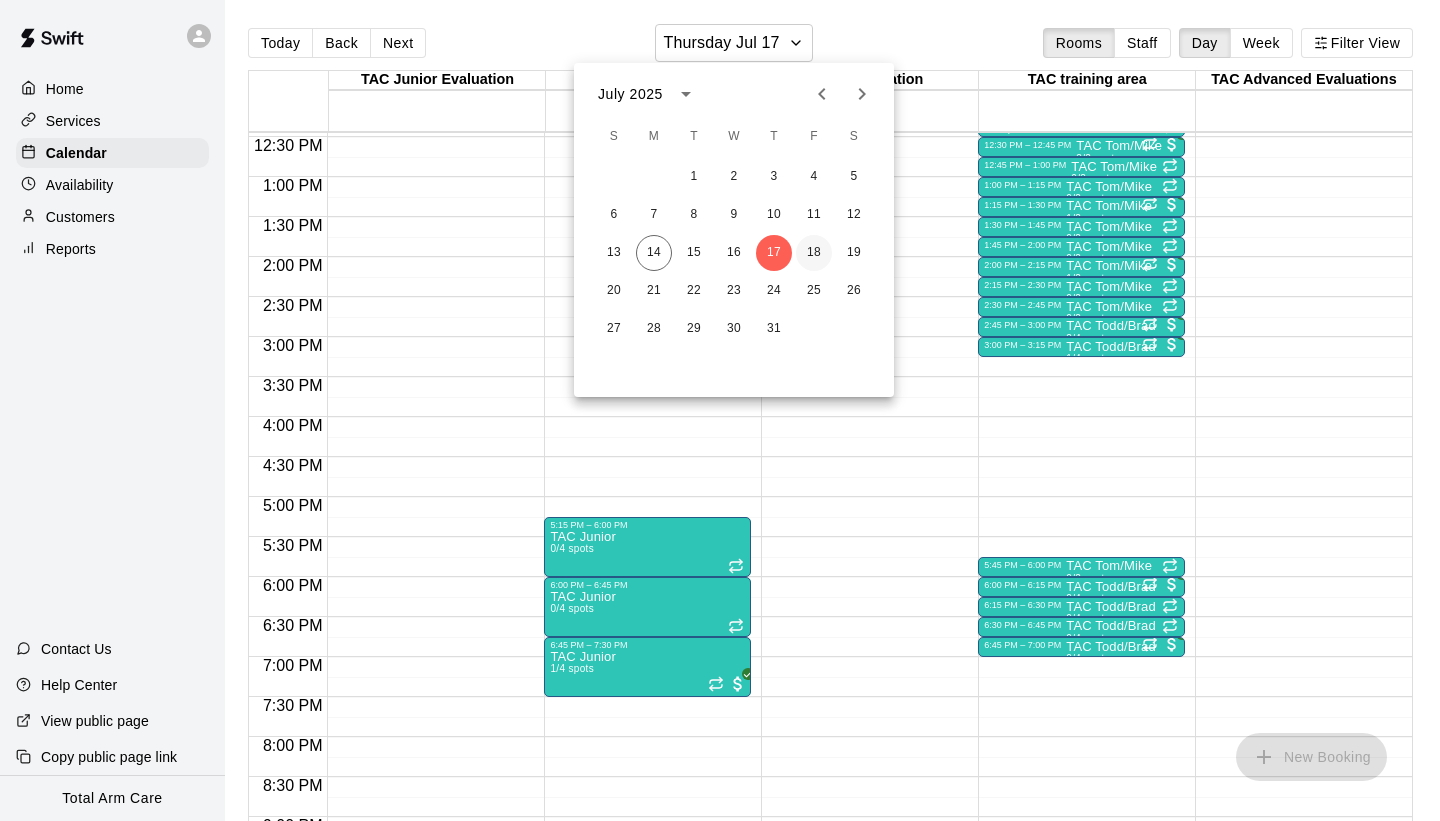 click on "18" at bounding box center (814, 253) 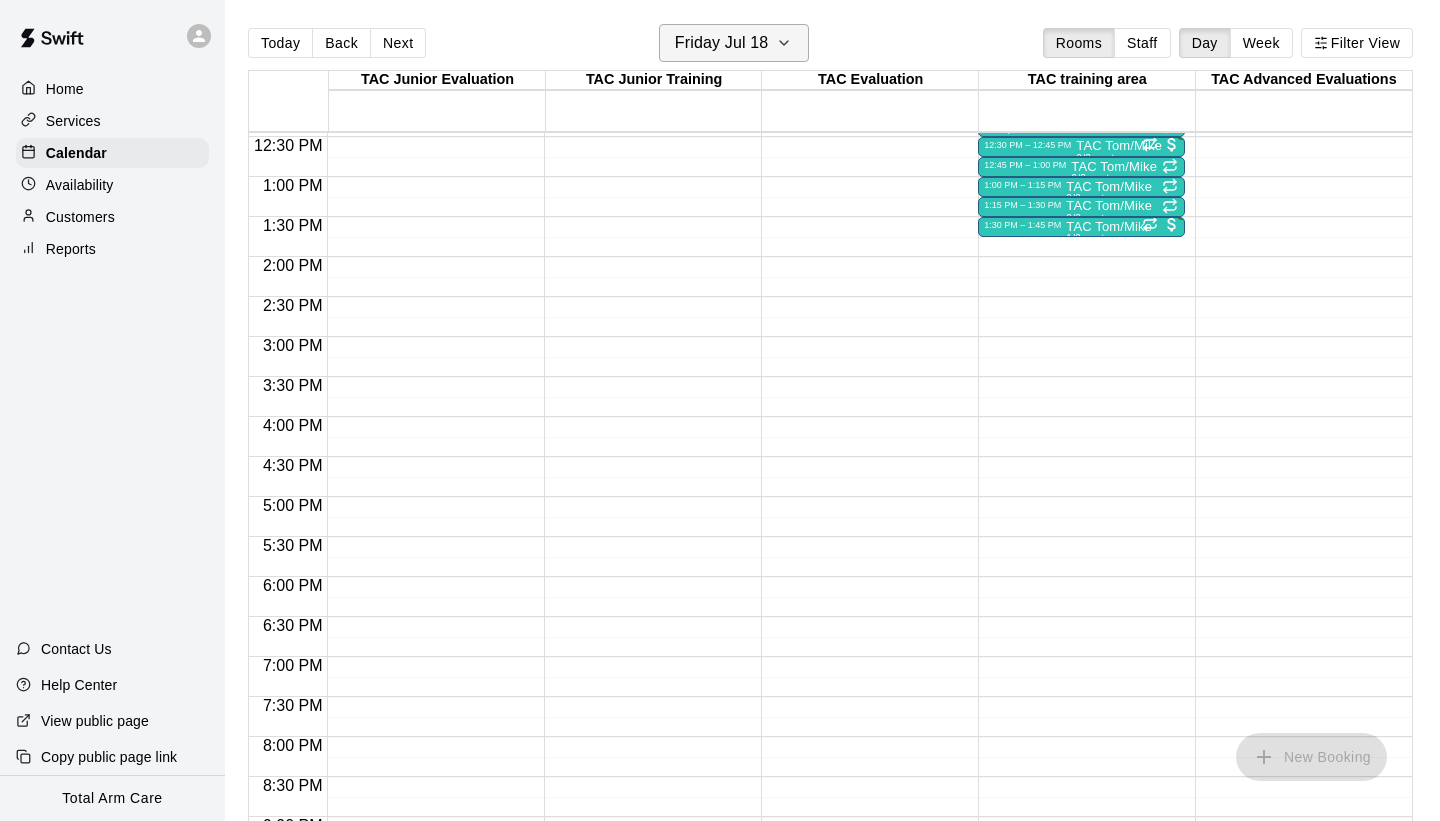 click on "Friday Jul 18" at bounding box center [722, 43] 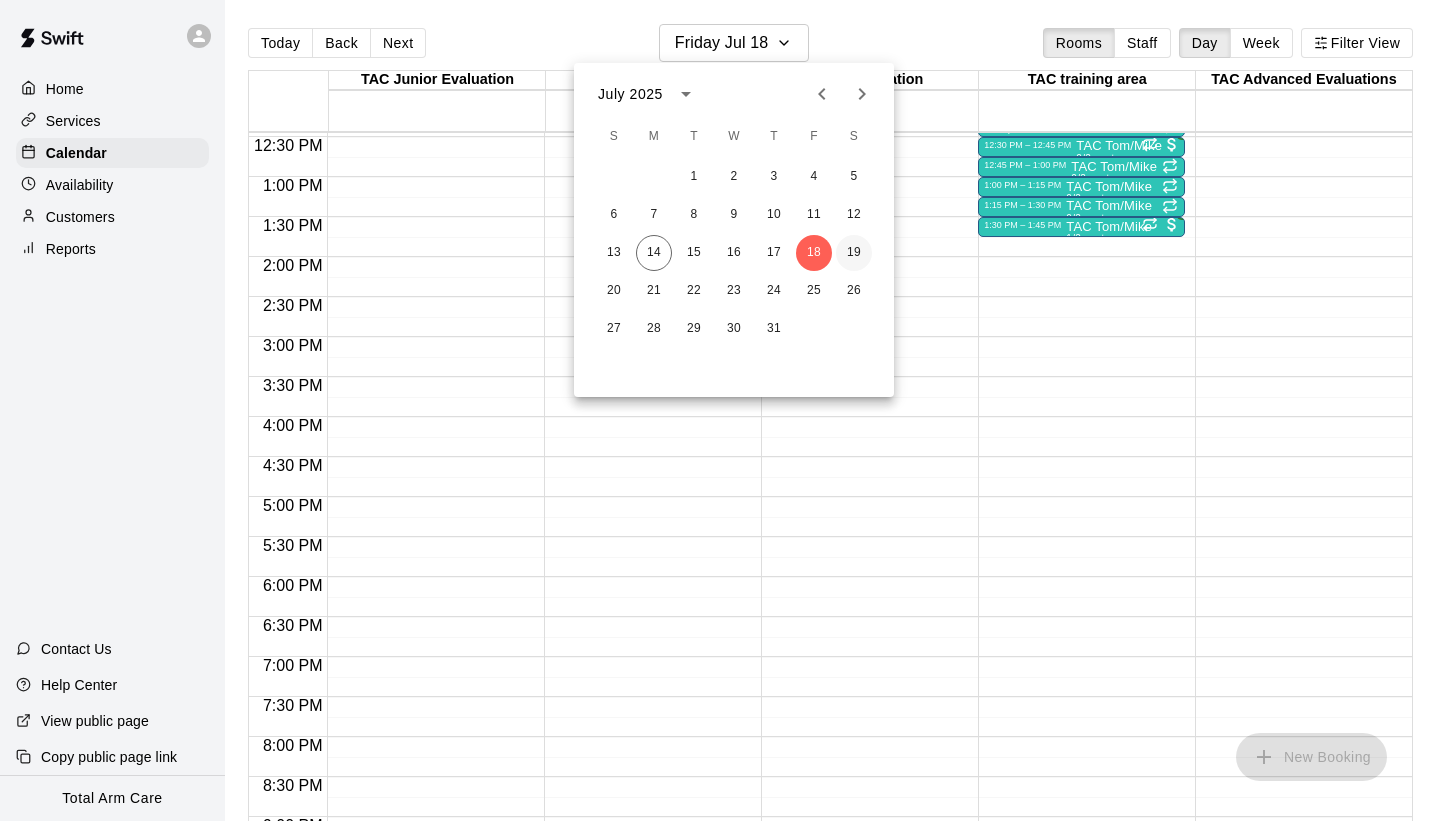 click on "19" at bounding box center (854, 253) 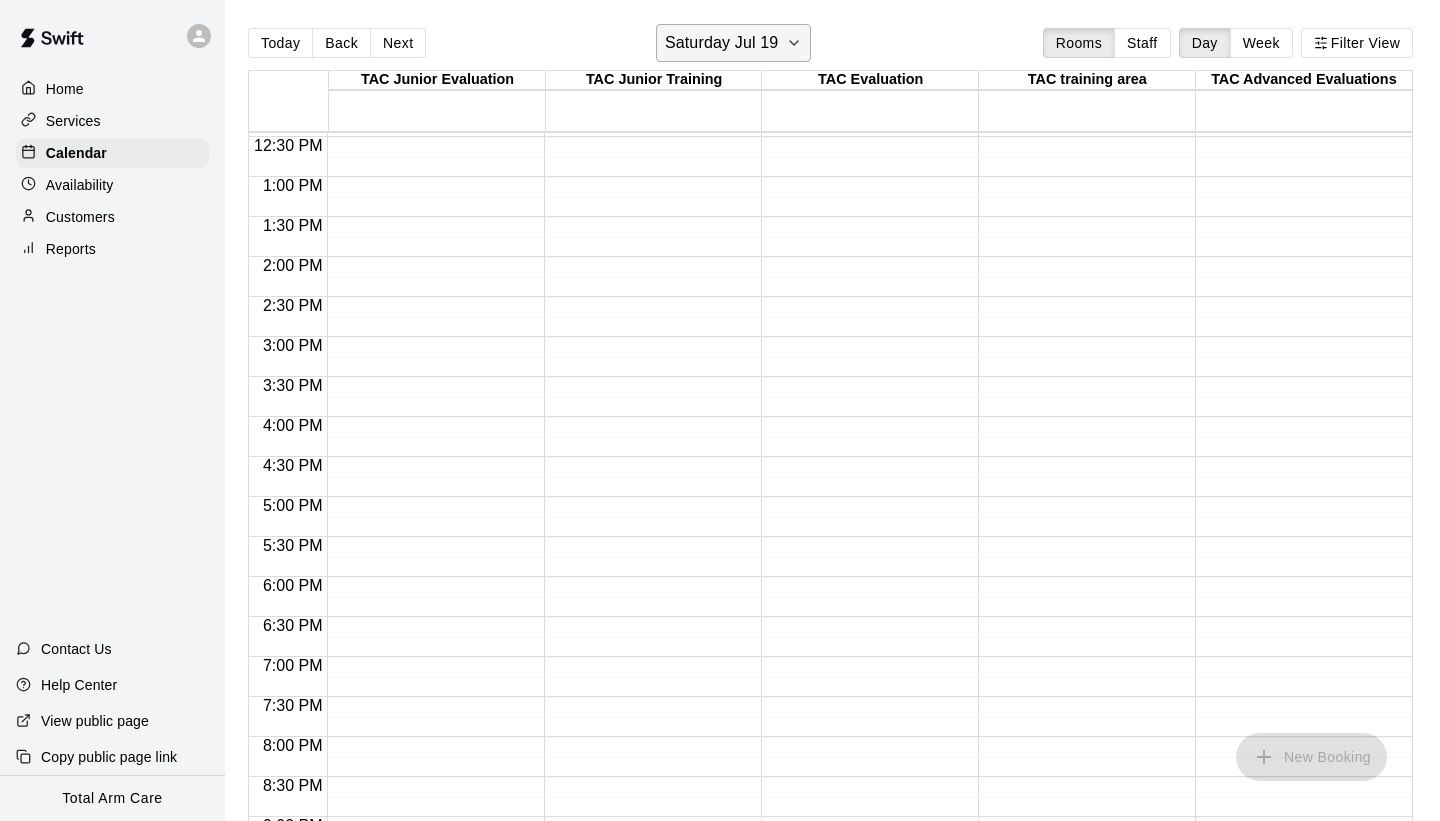 click on "Saturday Jul 19" at bounding box center (721, 43) 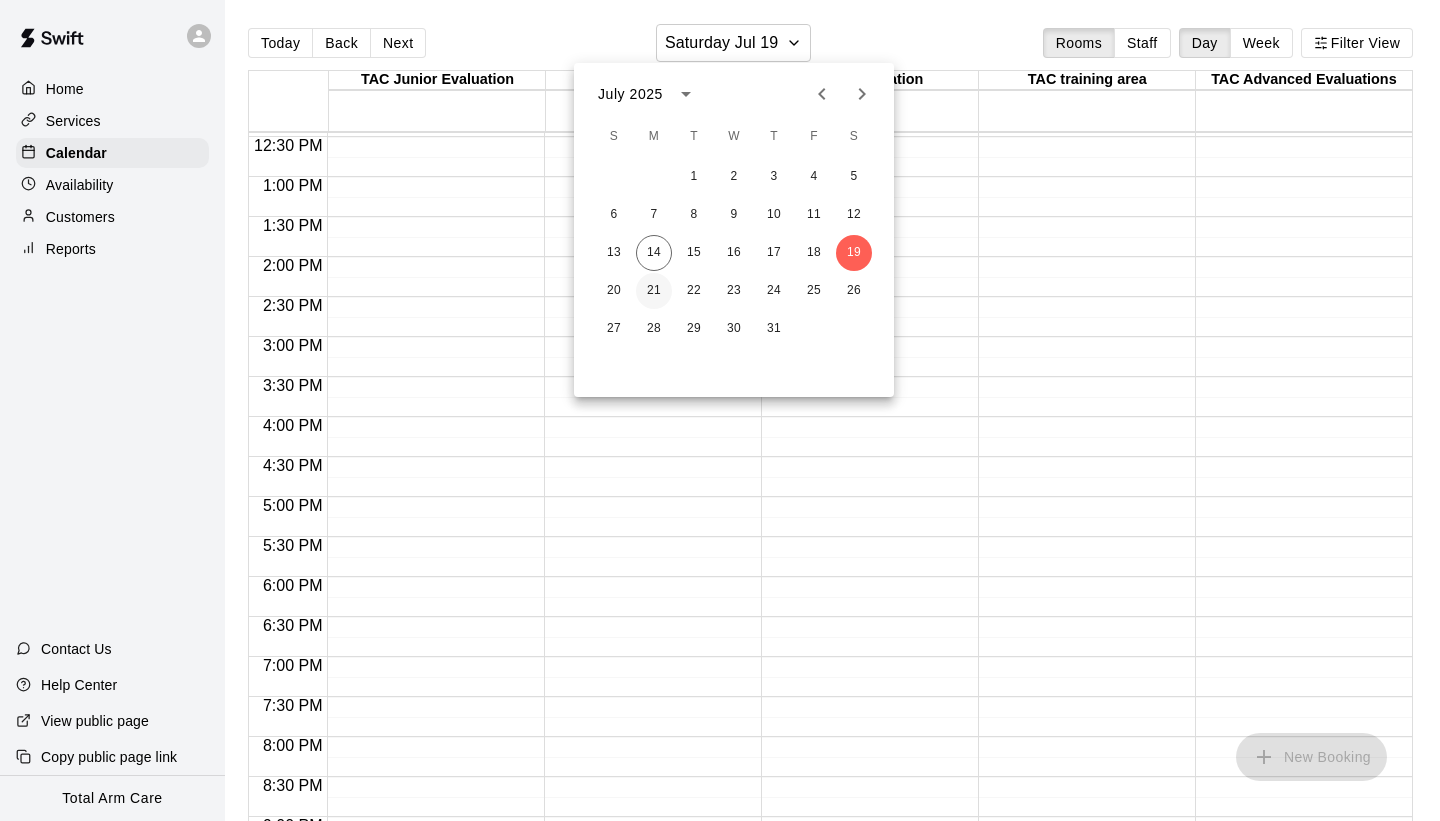 click on "21" at bounding box center (654, 291) 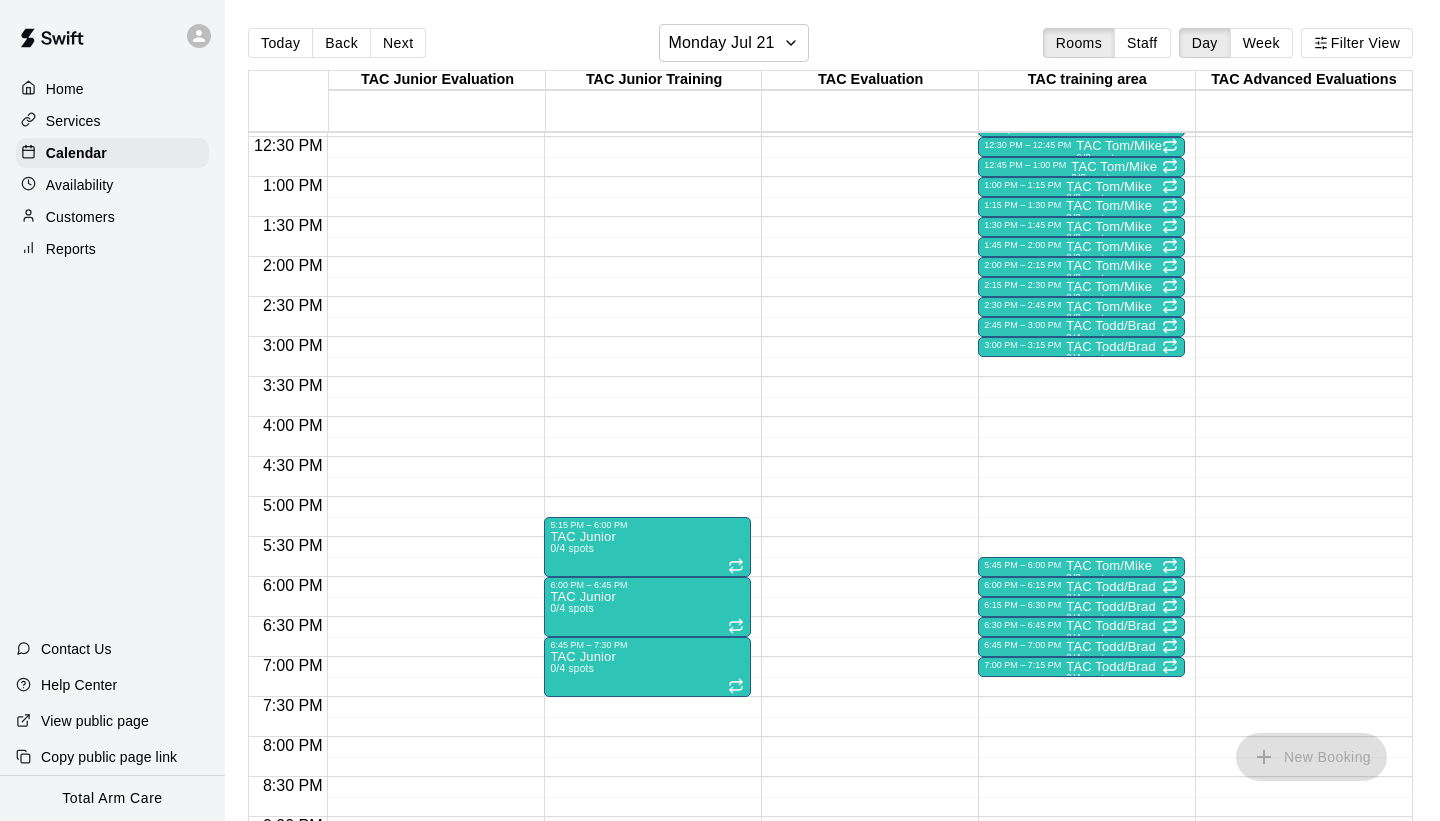 click on "Home" at bounding box center [112, 89] 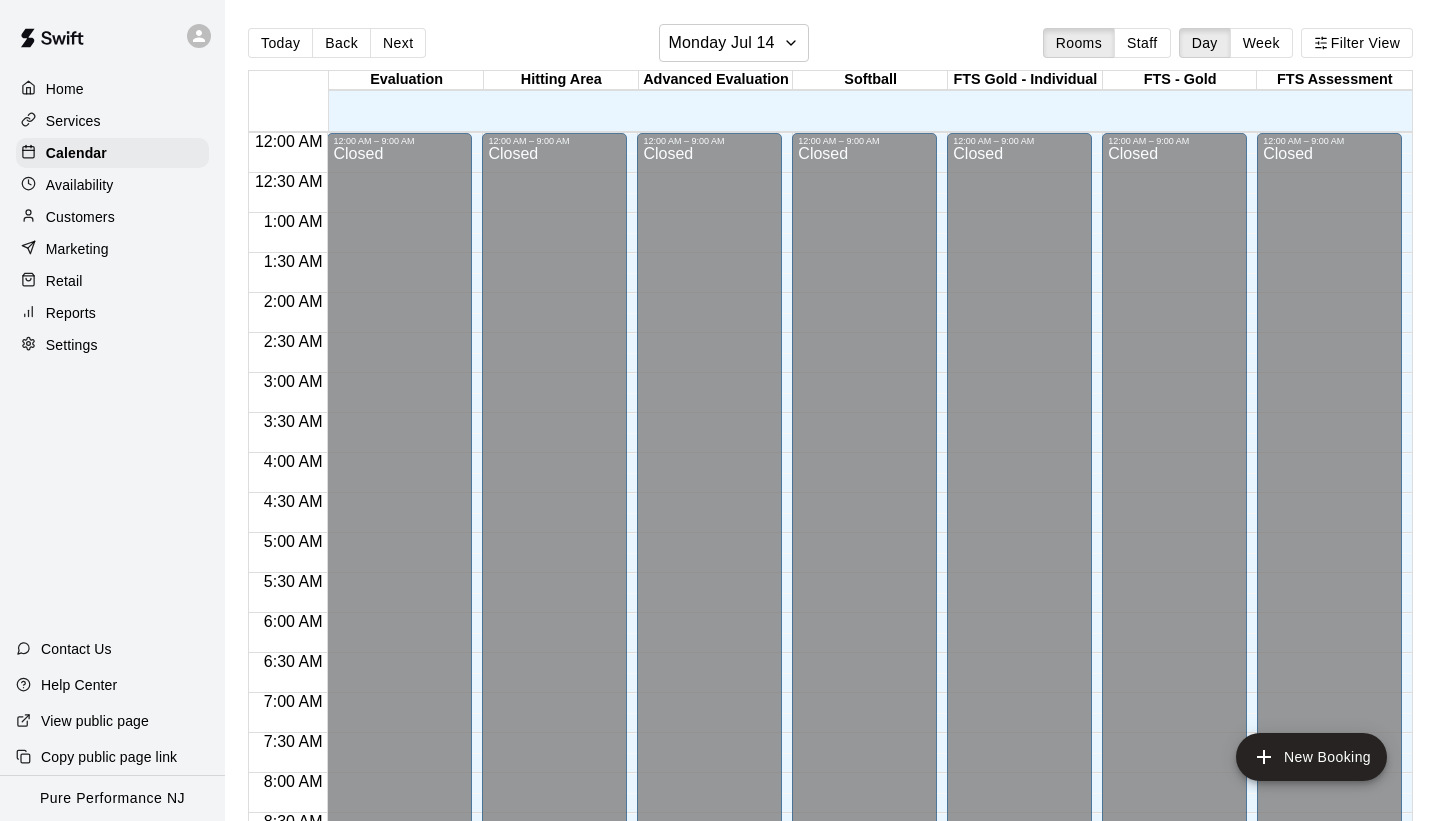 scroll, scrollTop: 0, scrollLeft: 0, axis: both 